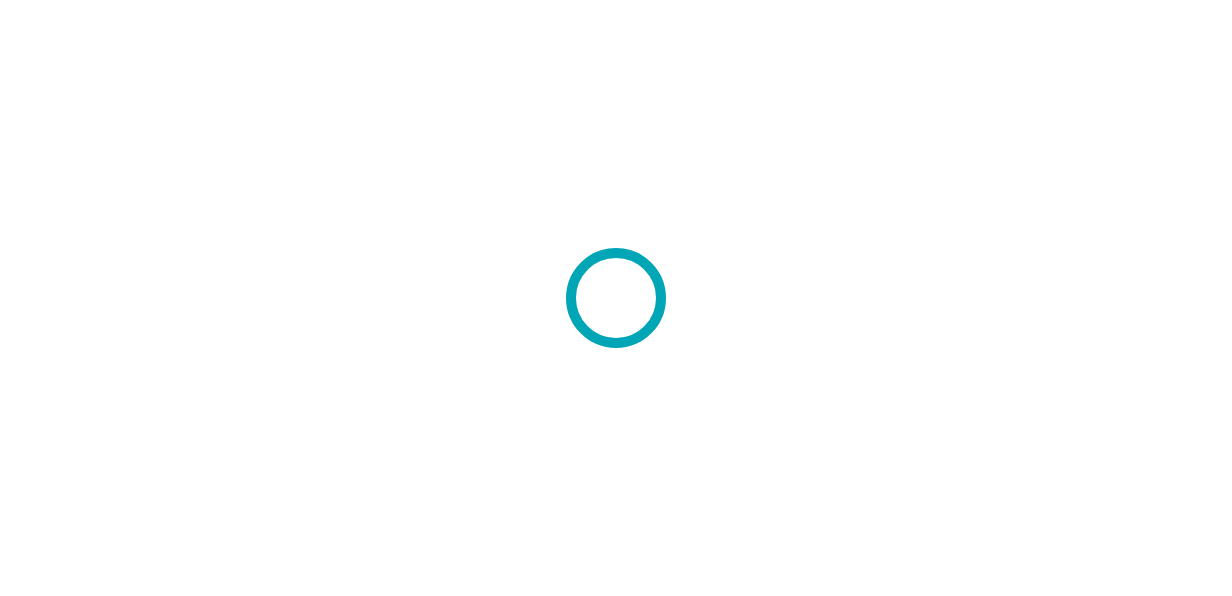 scroll, scrollTop: 0, scrollLeft: 0, axis: both 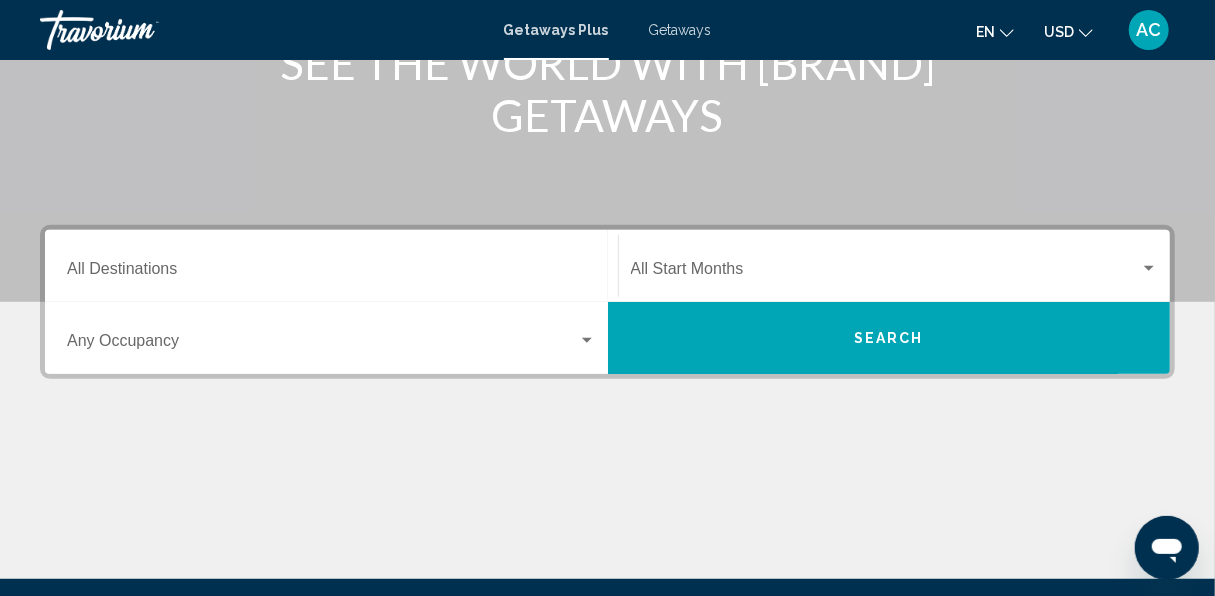 click at bounding box center (886, 273) 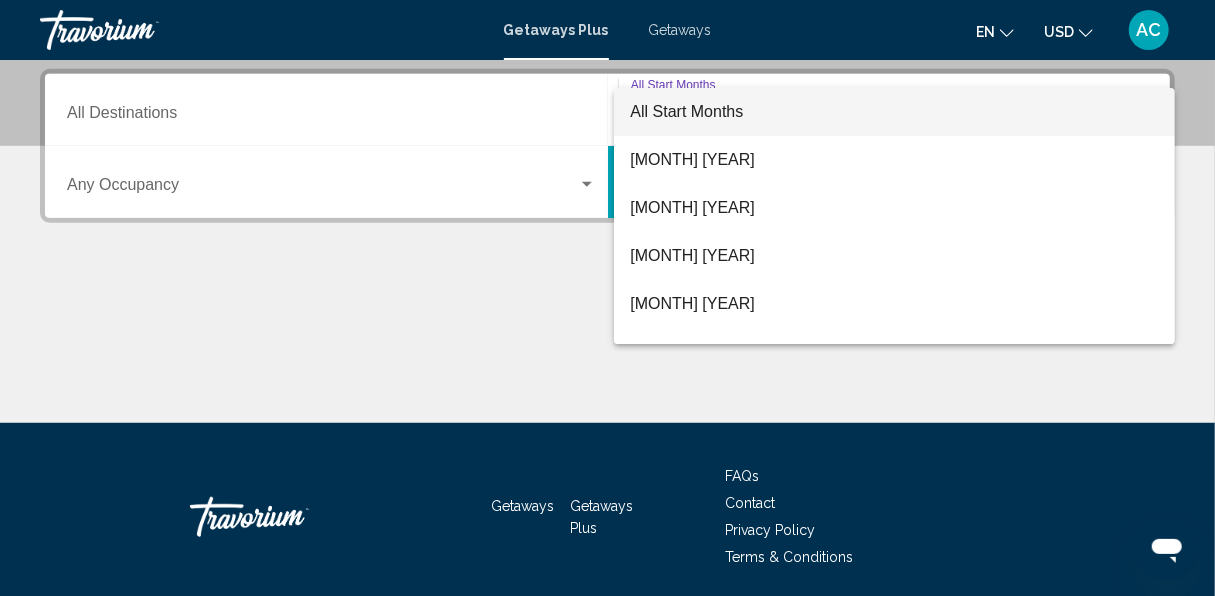 scroll, scrollTop: 458, scrollLeft: 0, axis: vertical 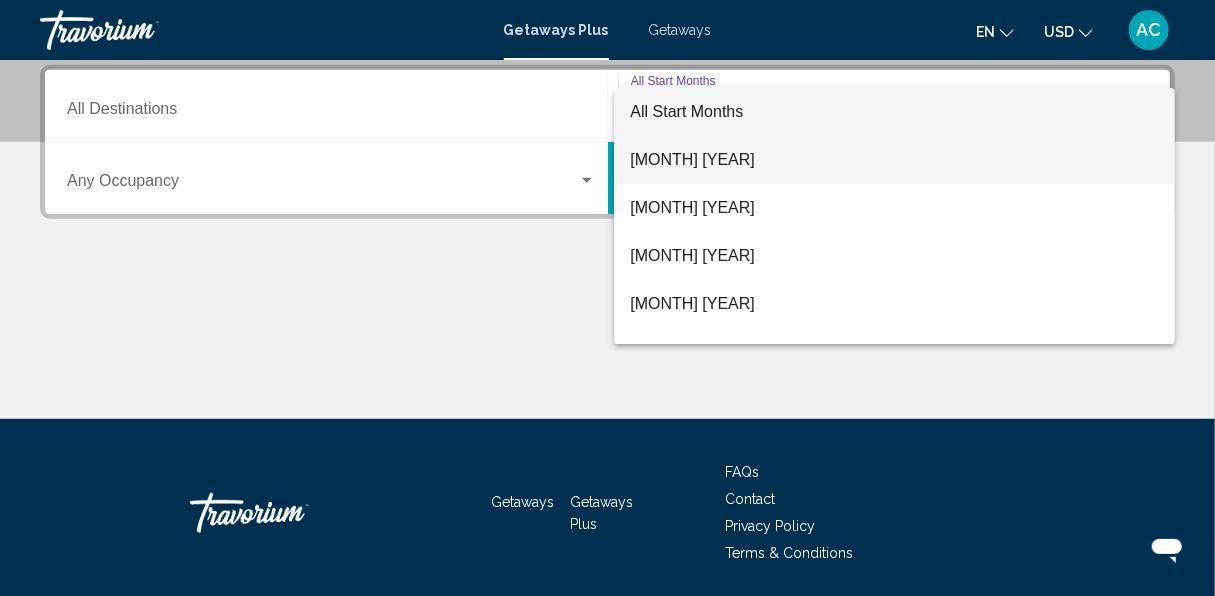 click on "[MONTH] [YEAR]" at bounding box center [894, 160] 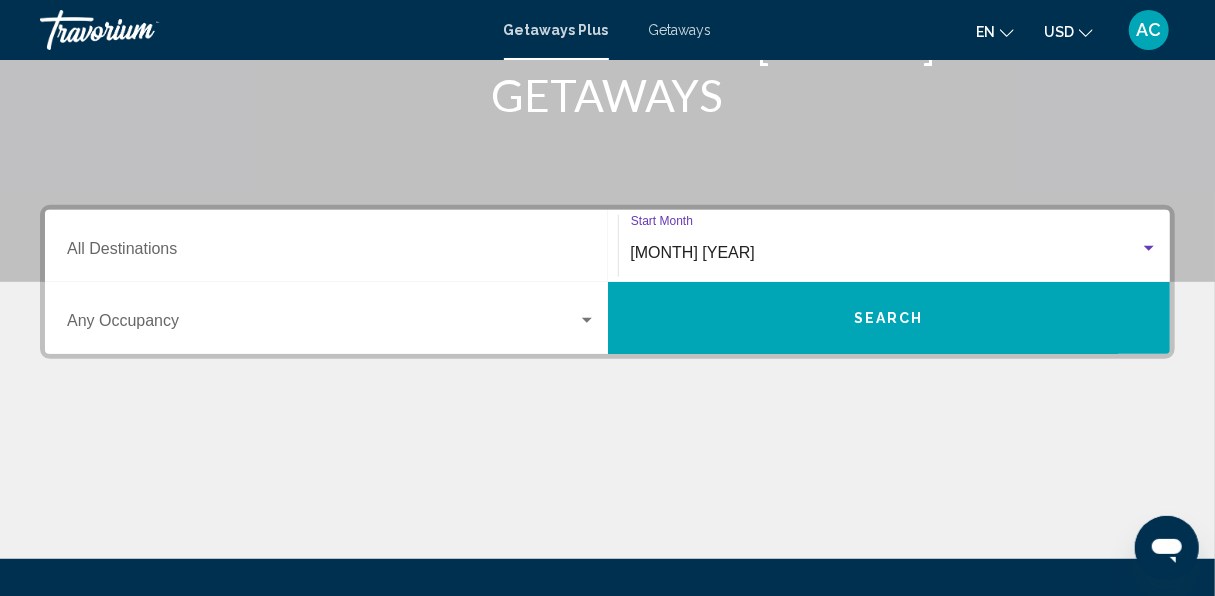 scroll, scrollTop: 316, scrollLeft: 0, axis: vertical 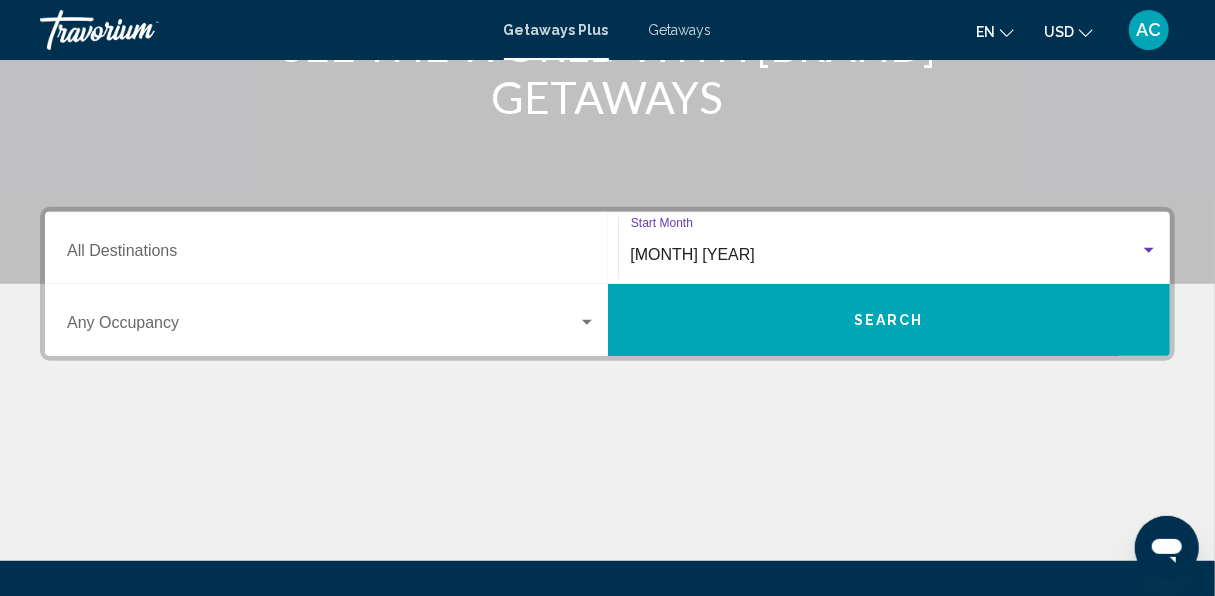 click at bounding box center [322, 327] 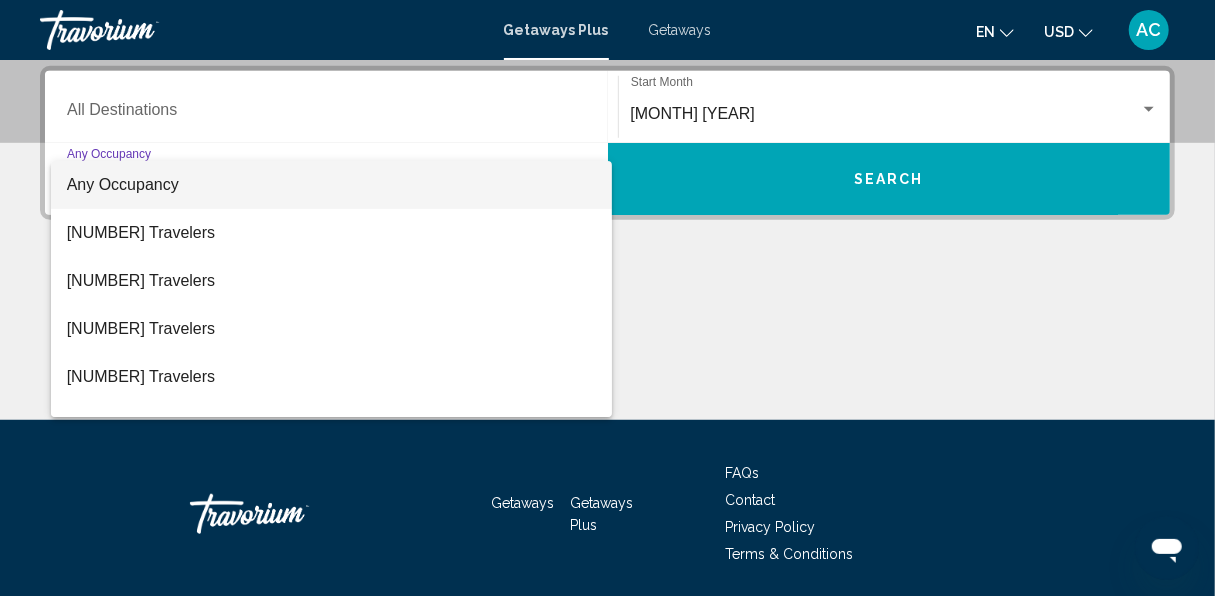 scroll, scrollTop: 458, scrollLeft: 0, axis: vertical 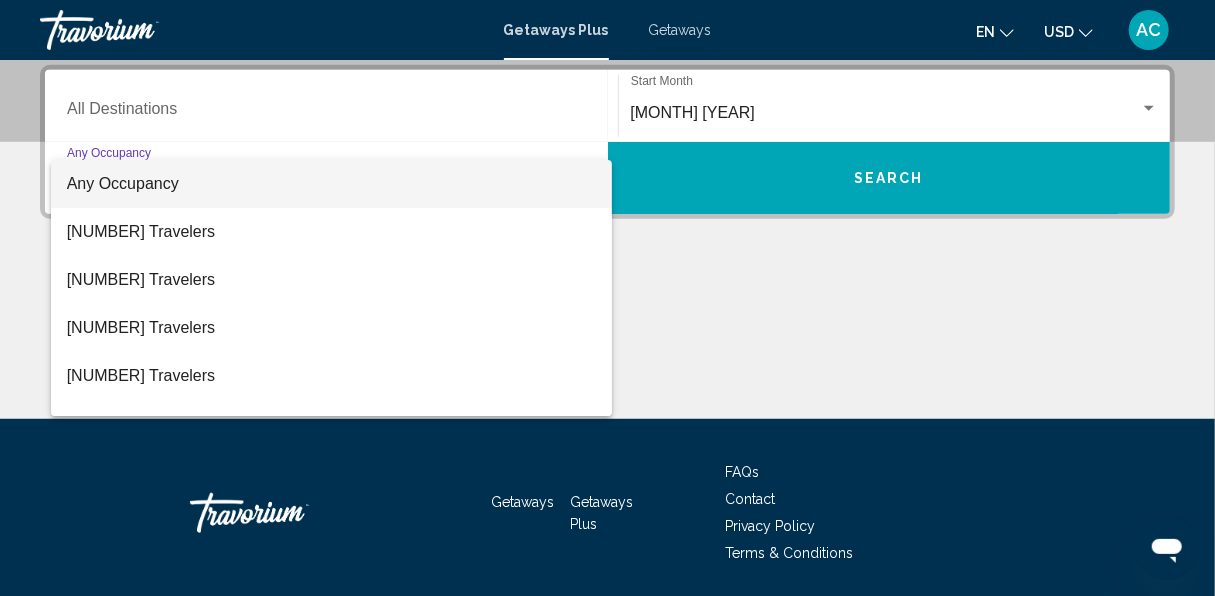 click on "Any Occupancy" at bounding box center (123, 183) 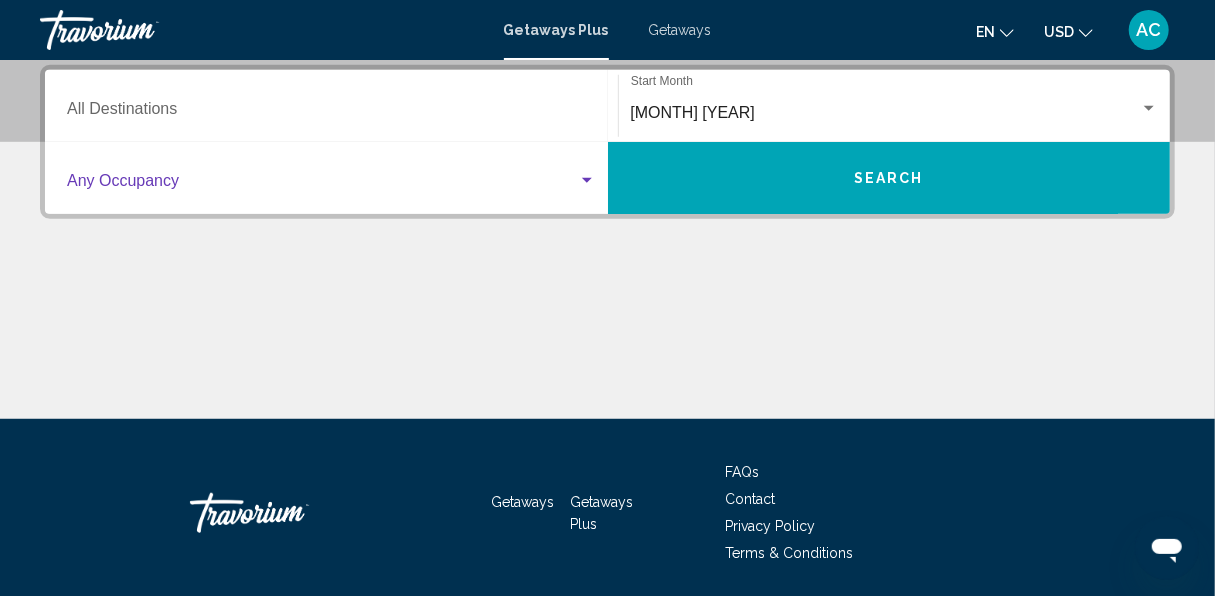 click on "Destination All Destinations" at bounding box center [331, 113] 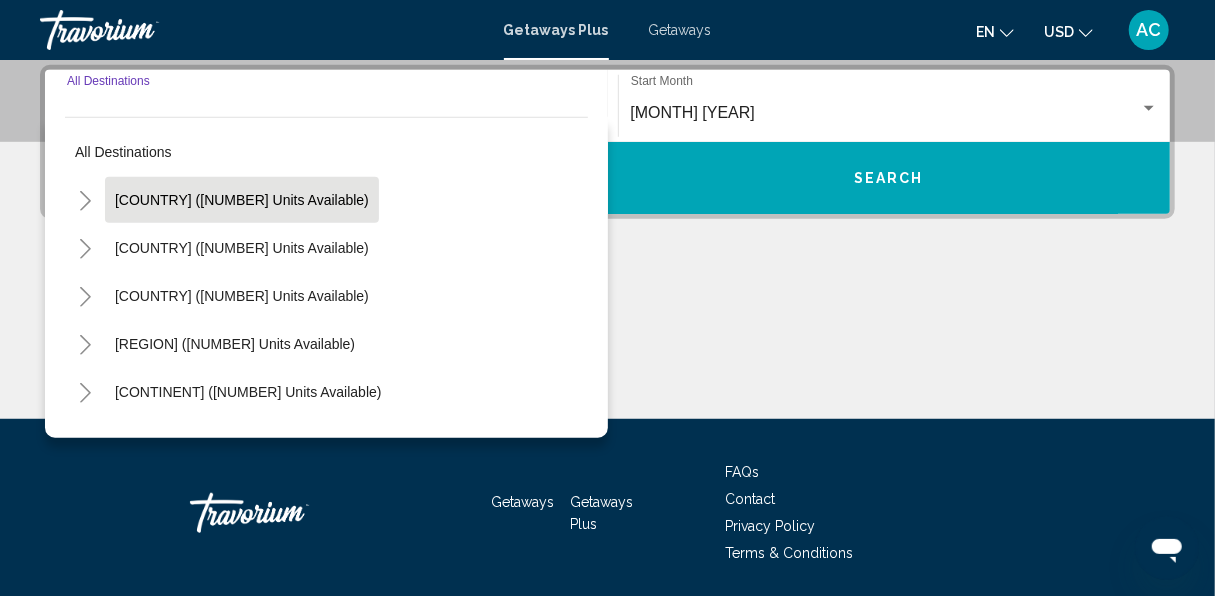 click on "[COUNTRY] ([NUMBER] units available)" at bounding box center [242, 200] 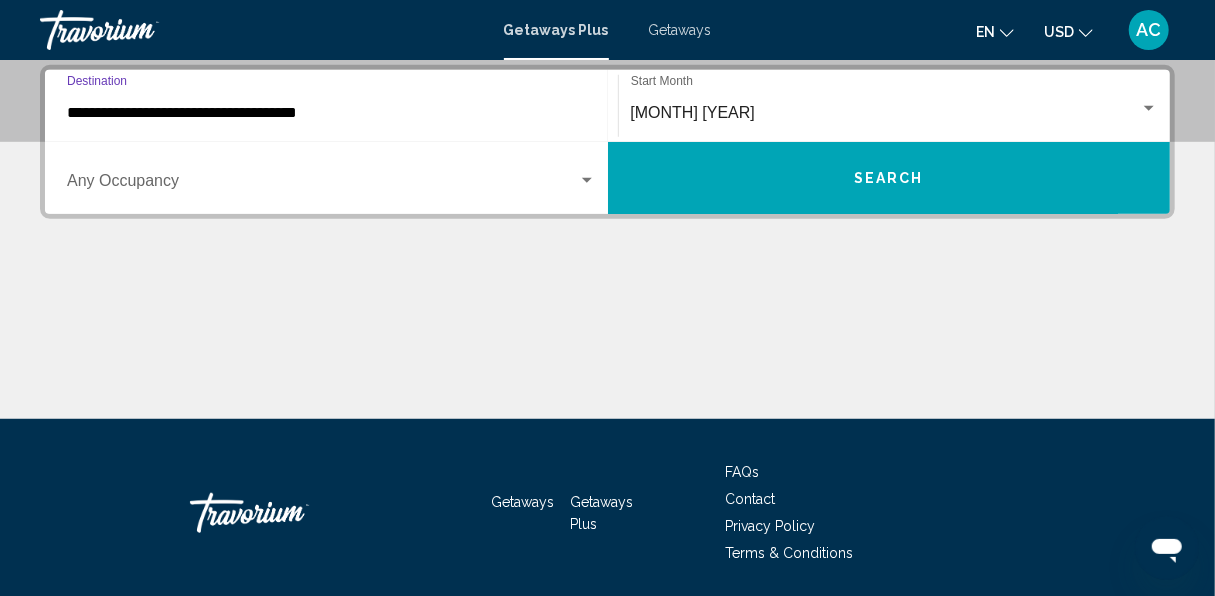 click on "**********" at bounding box center [331, 113] 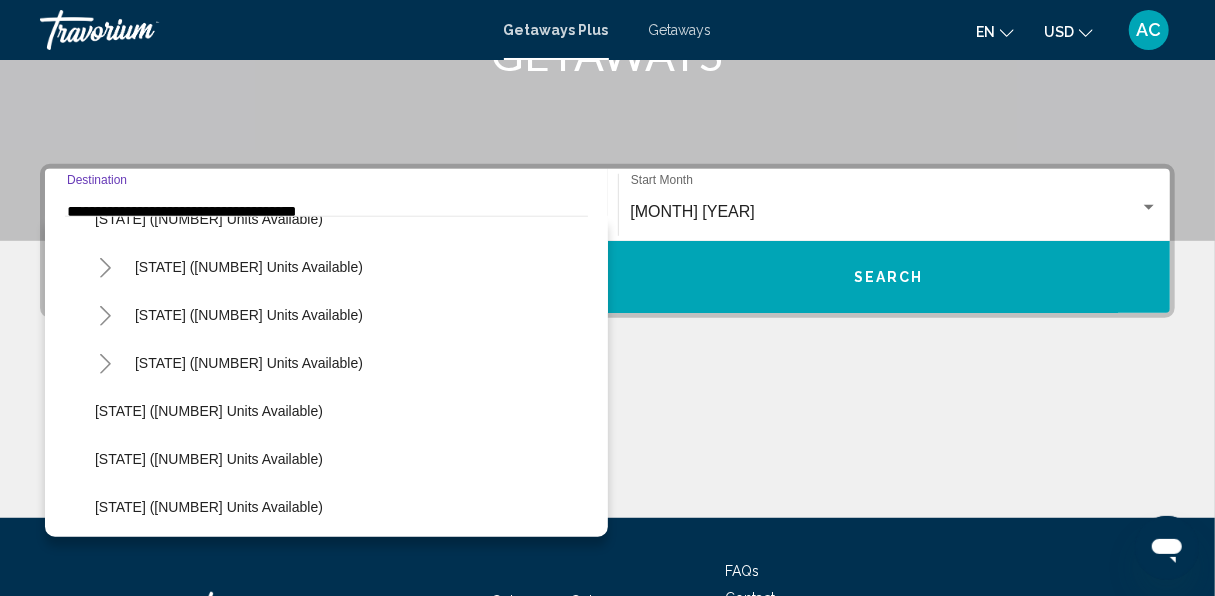 scroll, scrollTop: 132, scrollLeft: 0, axis: vertical 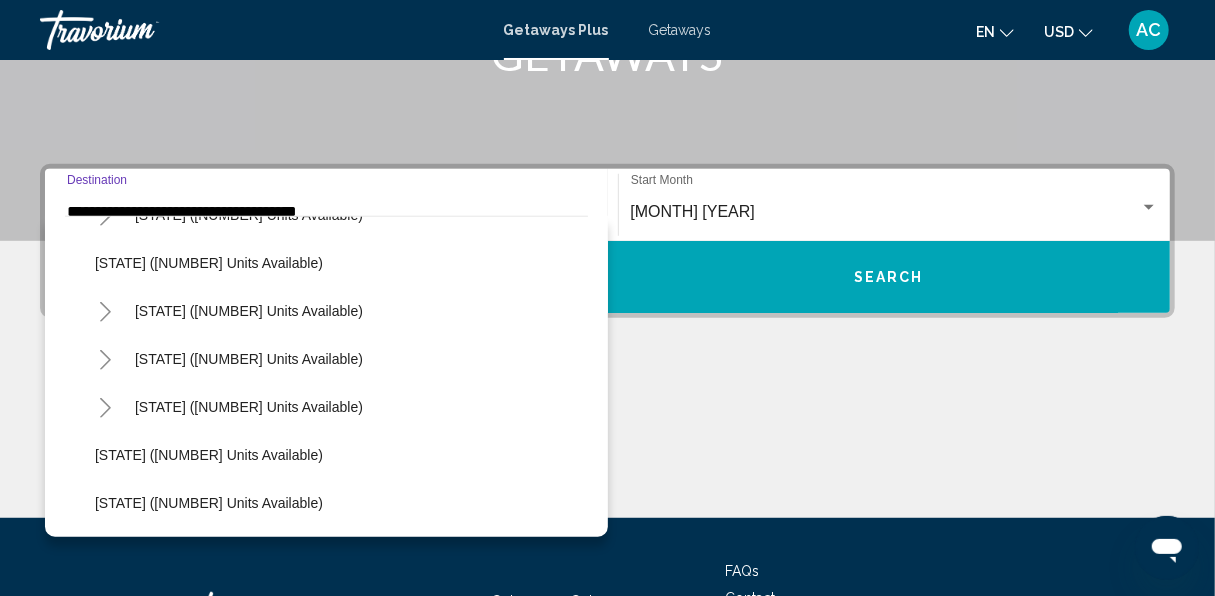 click at bounding box center [105, 408] 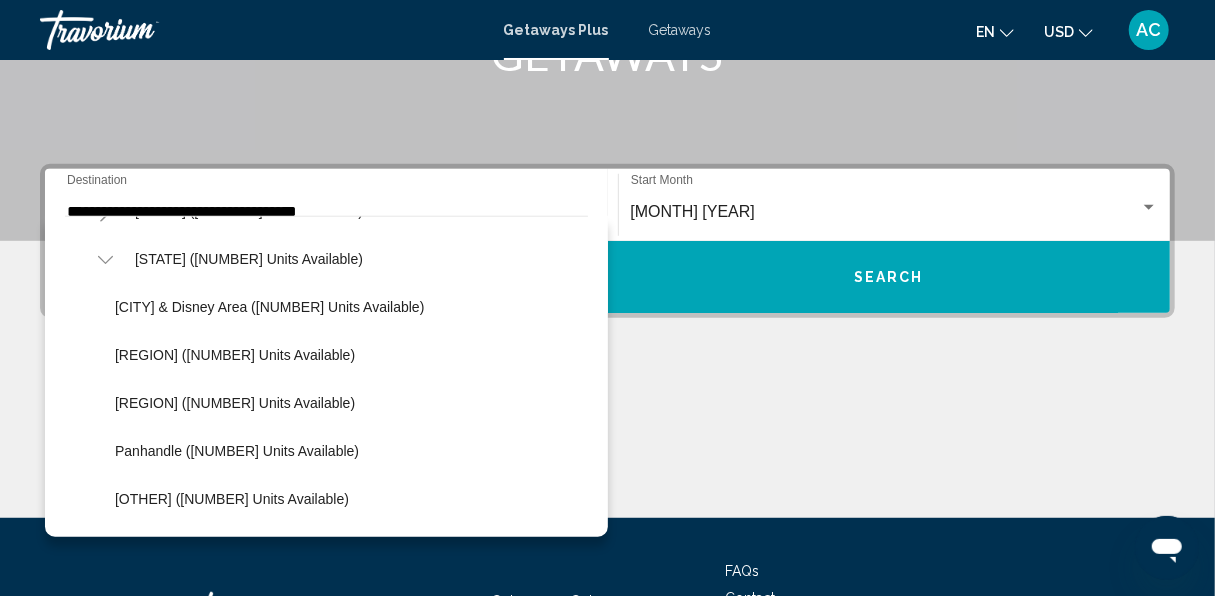scroll, scrollTop: 282, scrollLeft: 0, axis: vertical 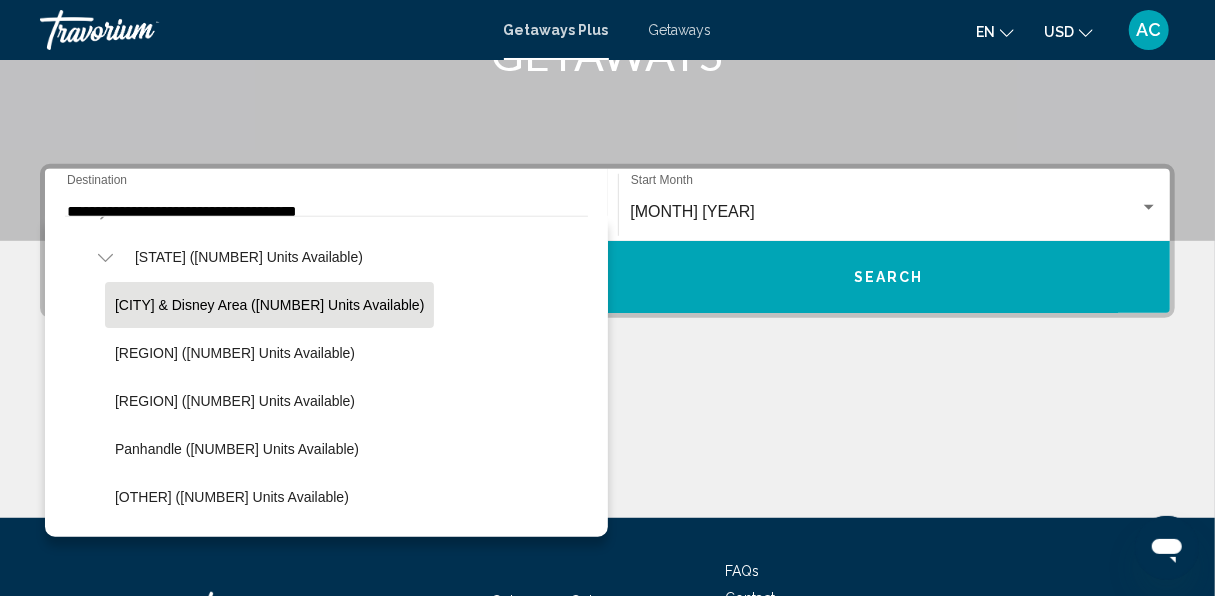 click on "[CITY] & Disney Area ([NUMBER] units available)" at bounding box center (269, 305) 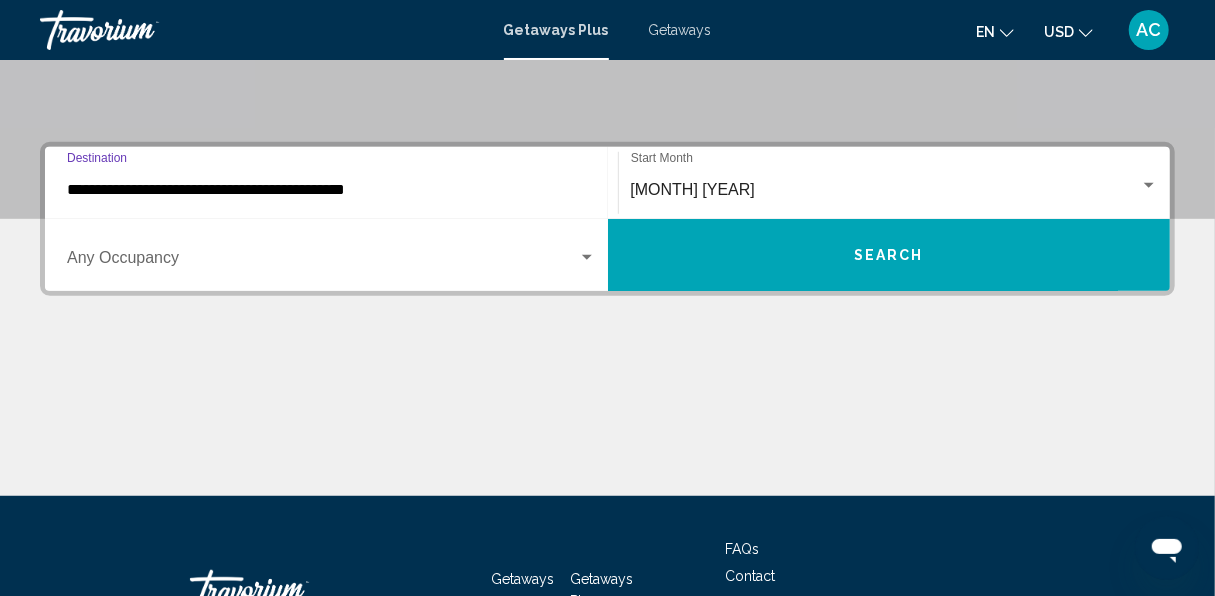 scroll, scrollTop: 458, scrollLeft: 0, axis: vertical 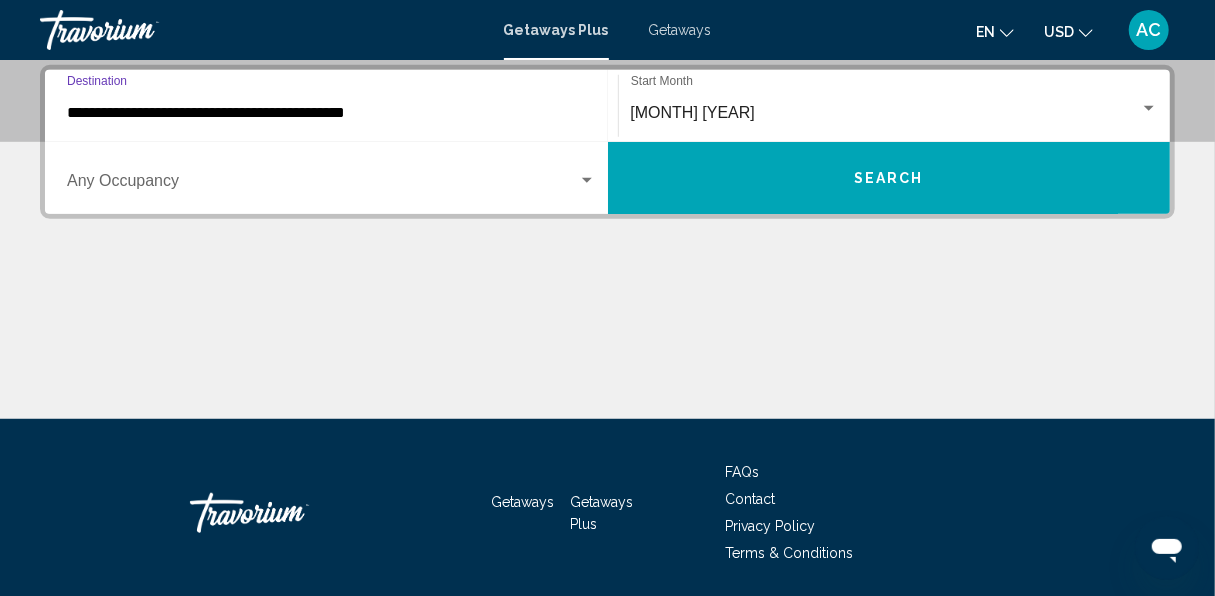 click at bounding box center (322, 185) 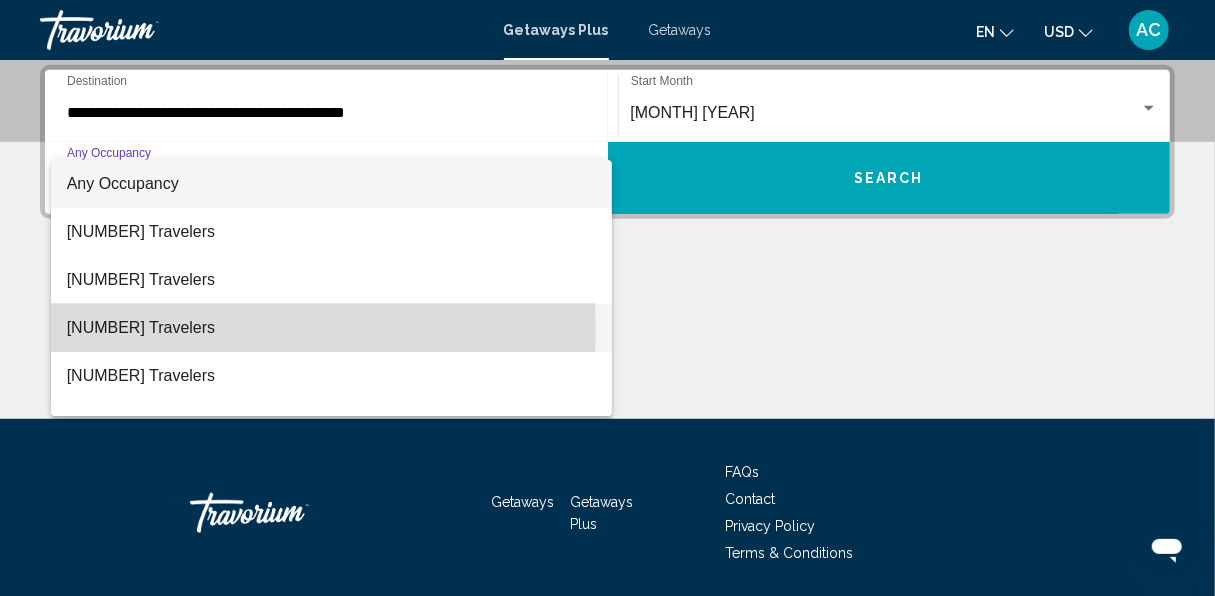 click on "[NUMBER] Travelers" at bounding box center [331, 328] 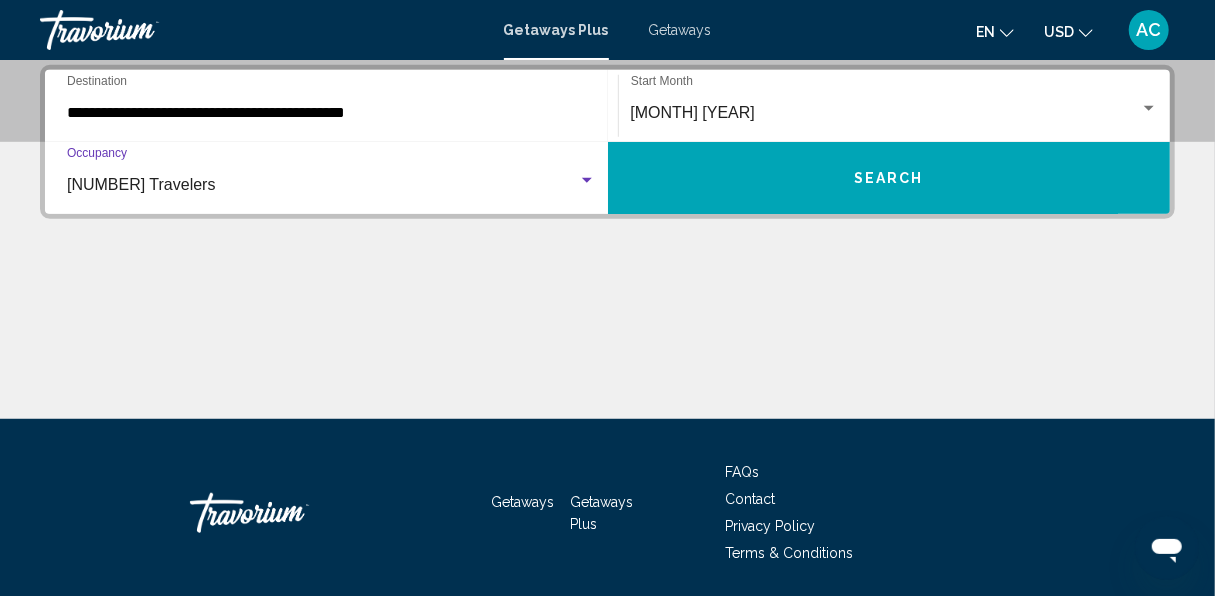 click on "Search" at bounding box center (889, 178) 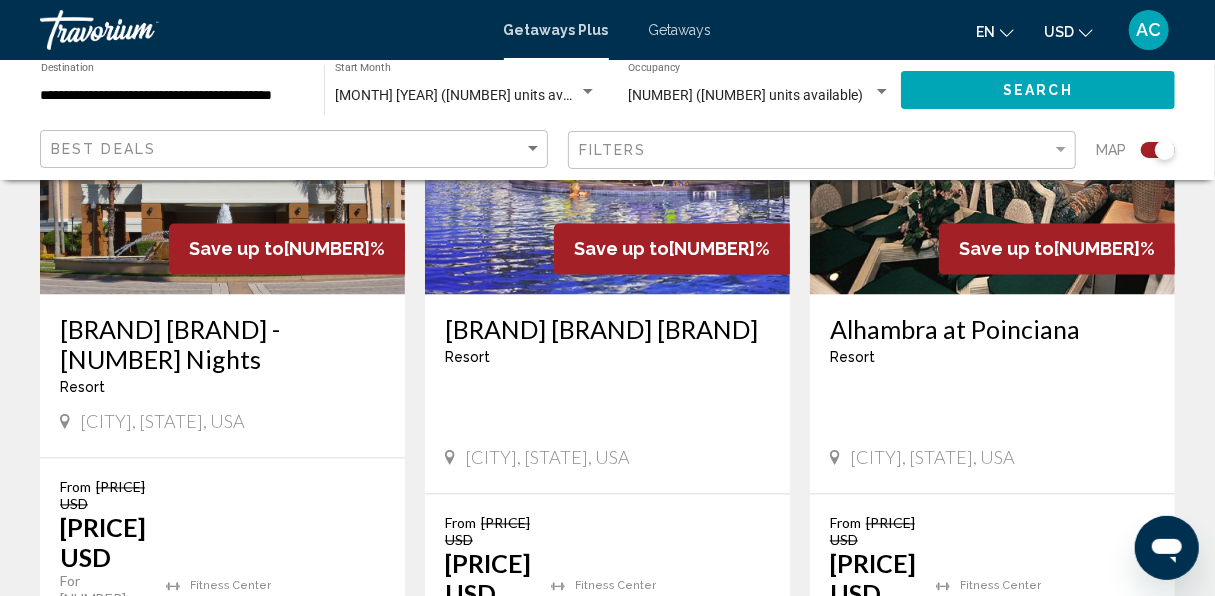 scroll, scrollTop: 1670, scrollLeft: 0, axis: vertical 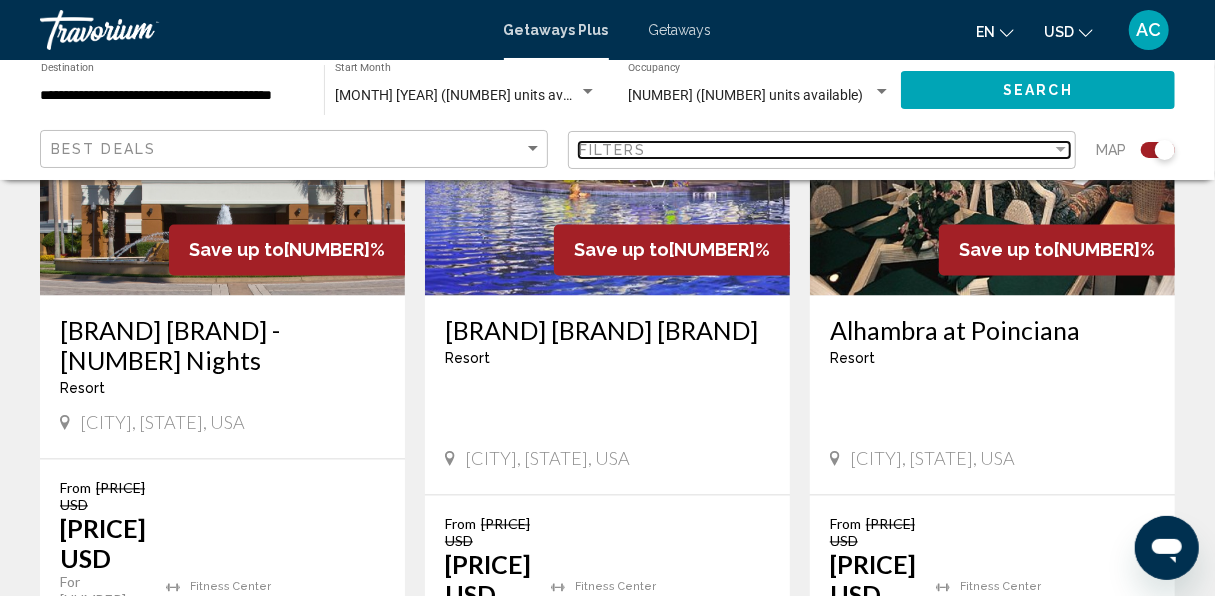 click on "Filters" at bounding box center (815, 150) 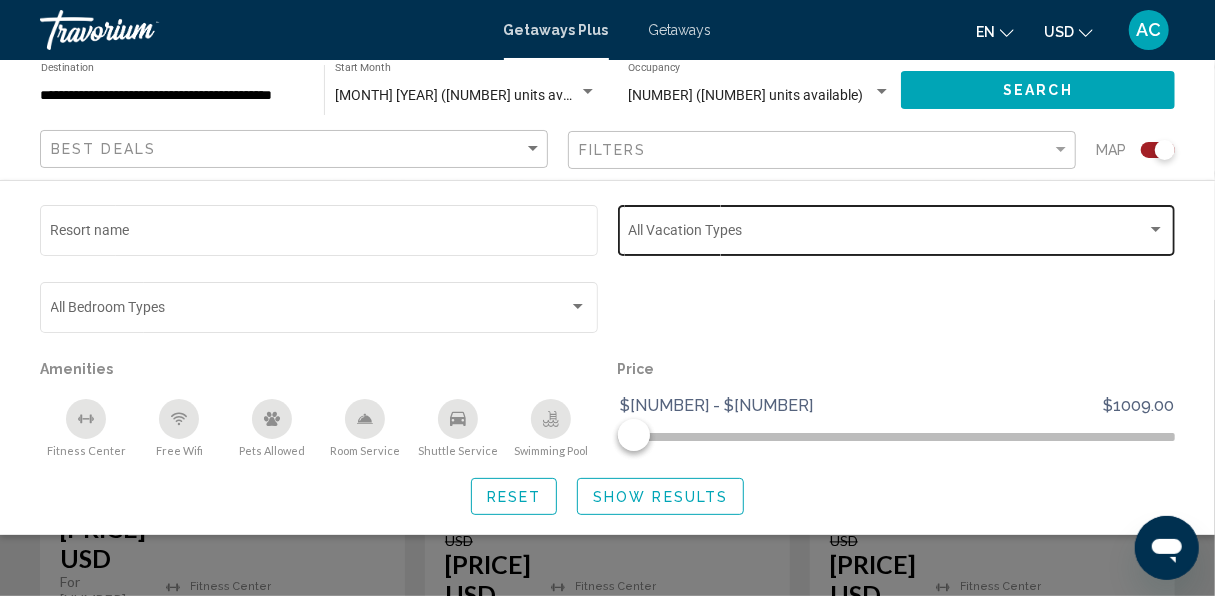 click at bounding box center [887, 234] 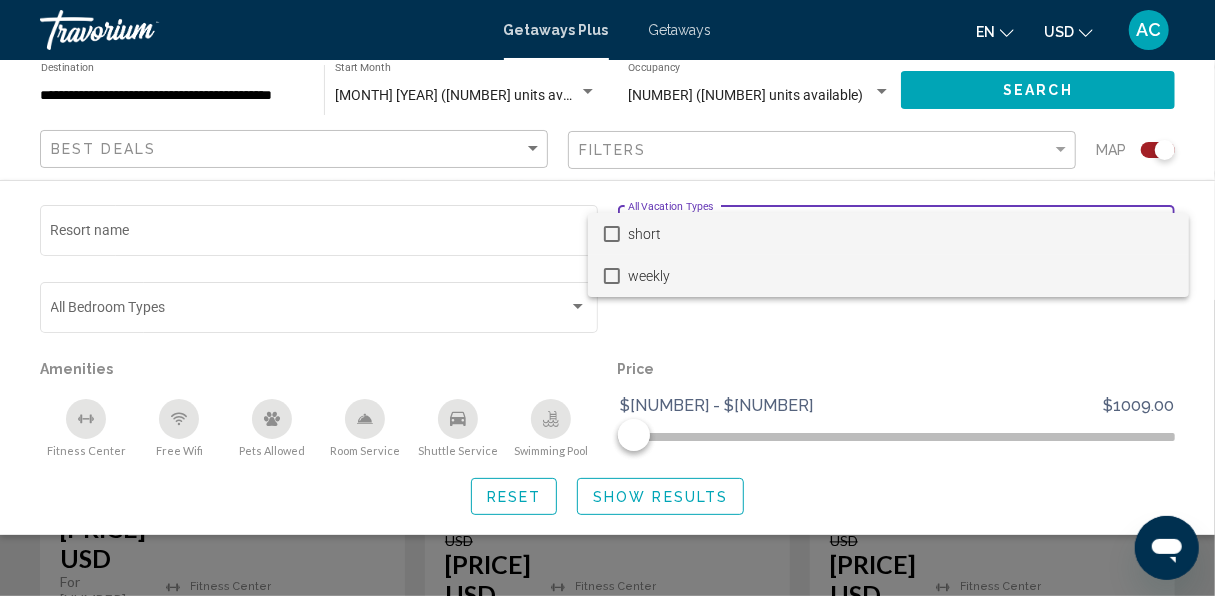 click at bounding box center [612, 276] 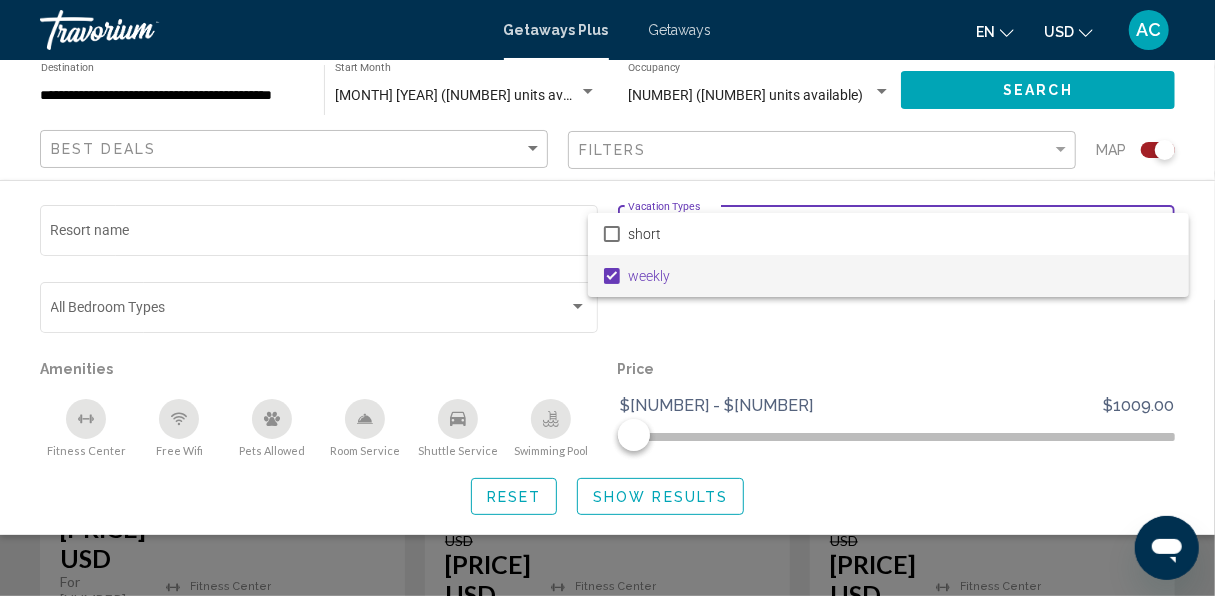 click at bounding box center [607, 298] 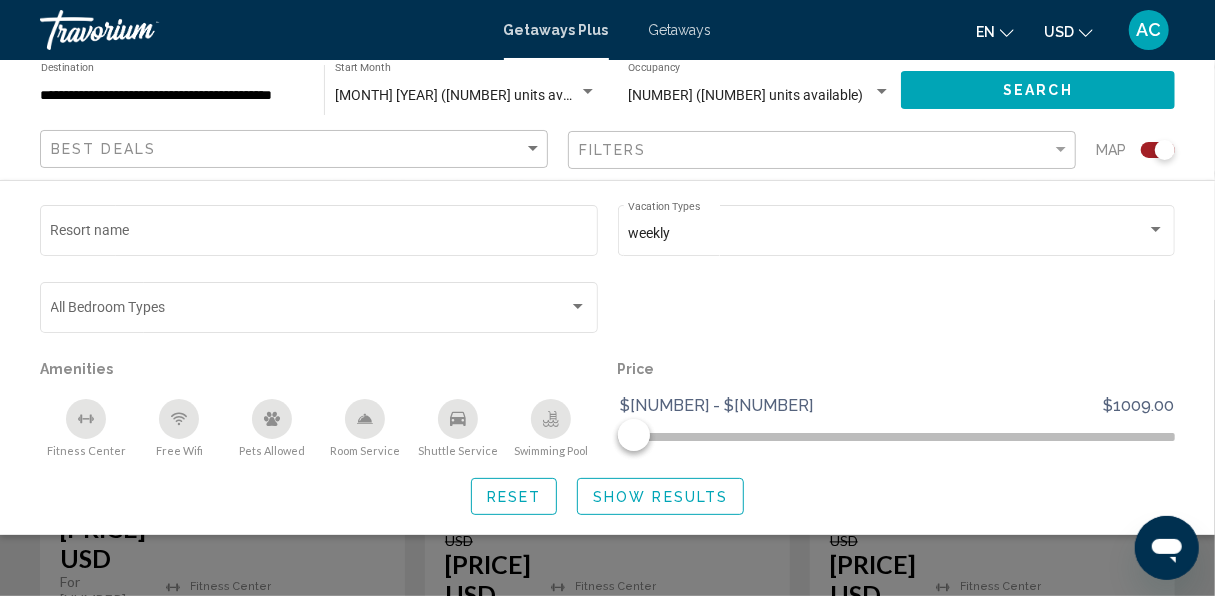 click at bounding box center [551, 419] 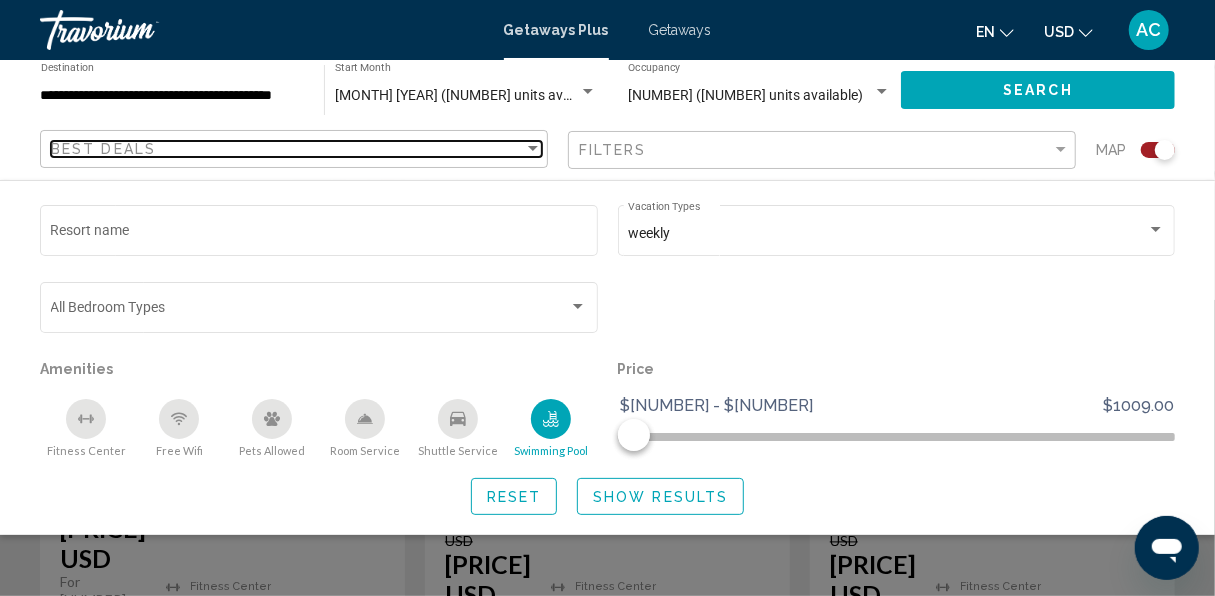 click on "Best Deals" at bounding box center (287, 149) 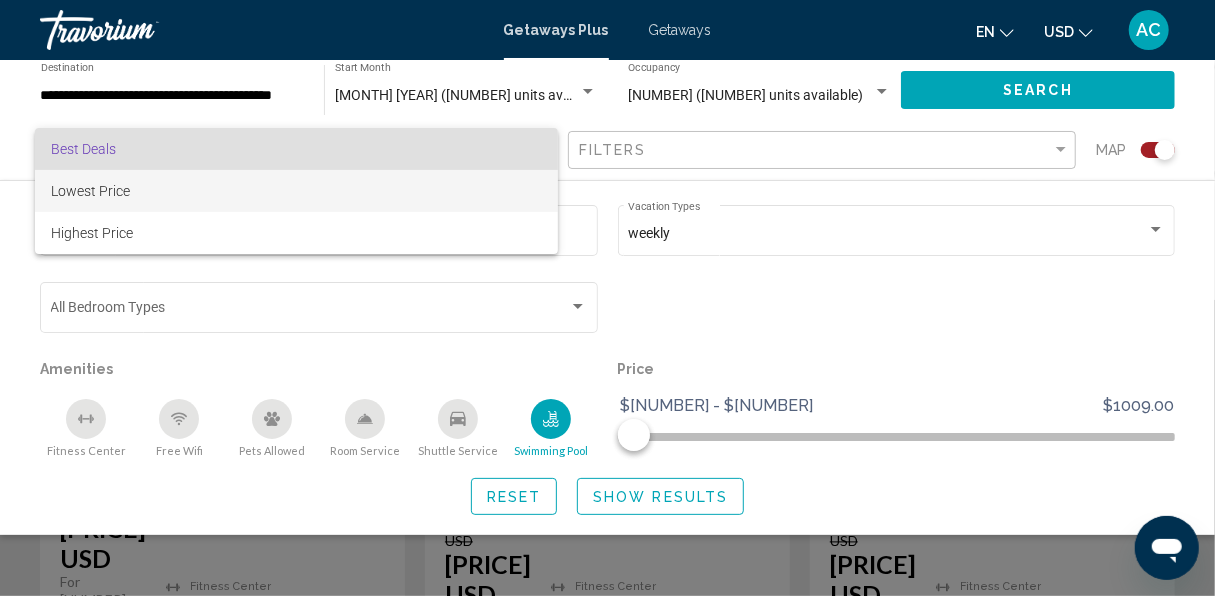 click on "Lowest Price" at bounding box center [297, 191] 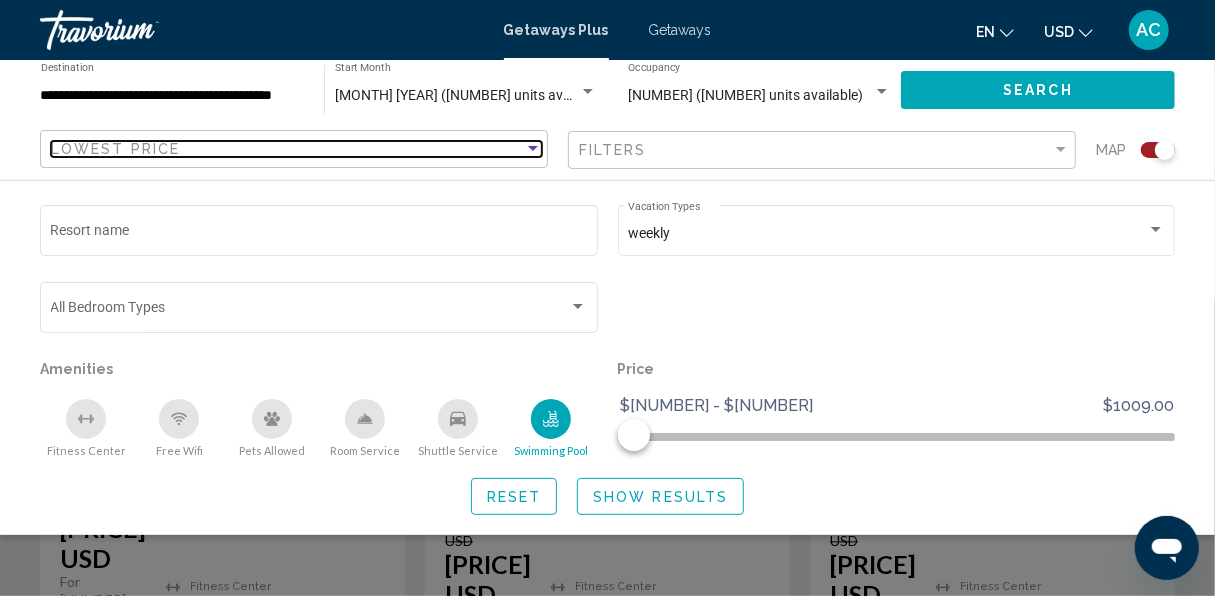 click on "Lowest Price" at bounding box center (287, 149) 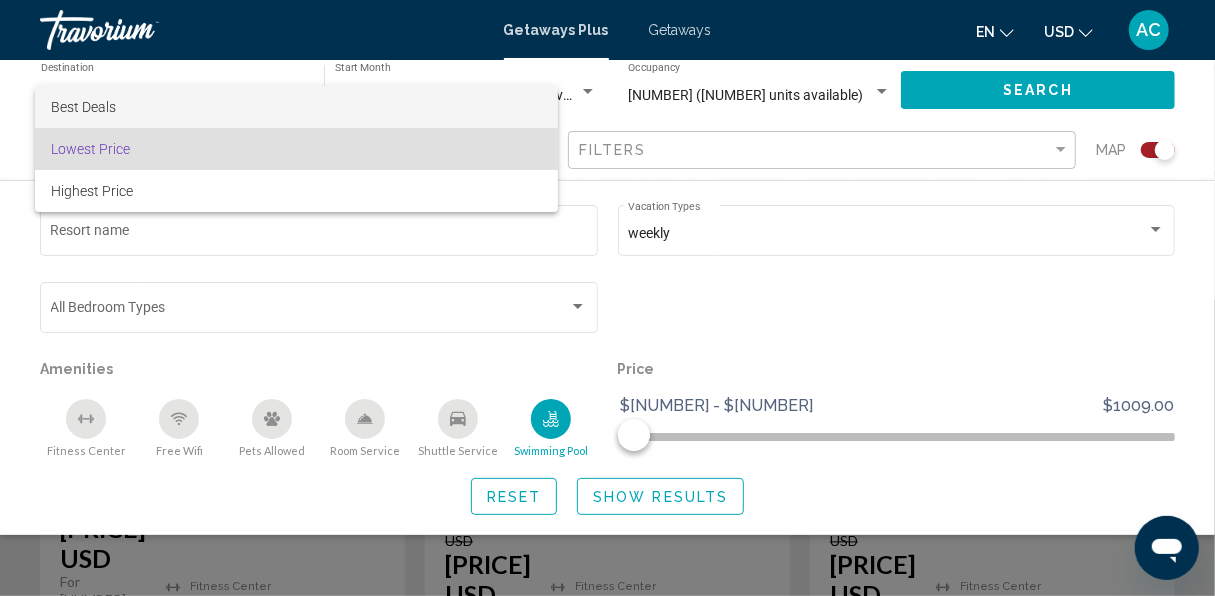 click on "Best Deals" at bounding box center [83, 107] 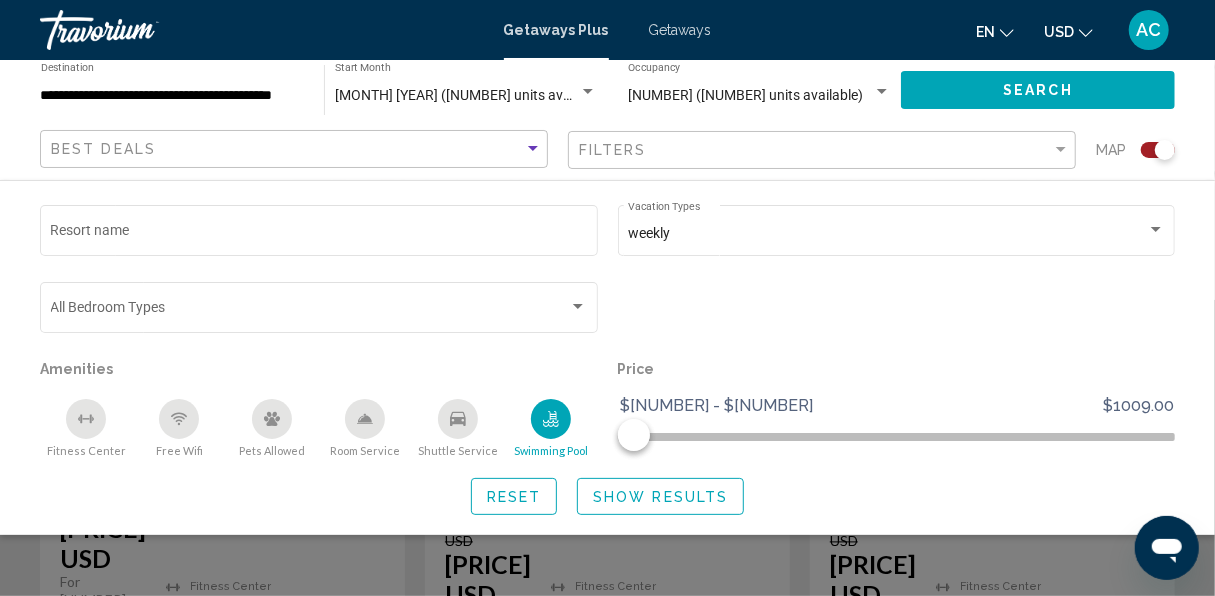 click on "Show Results" at bounding box center (660, 497) 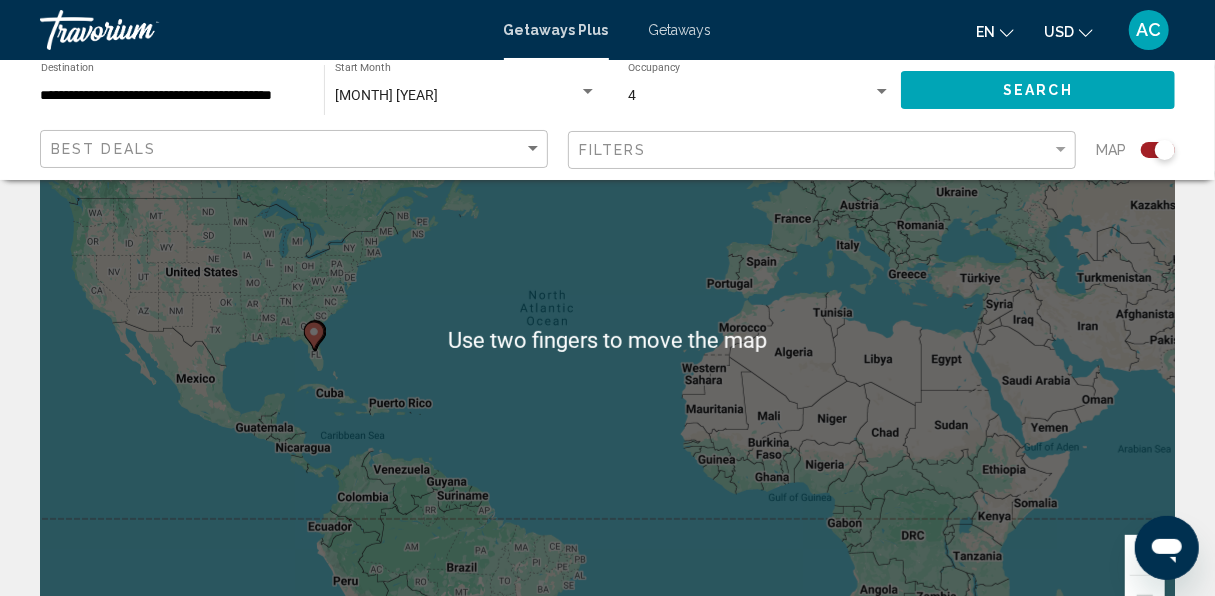 scroll, scrollTop: 162, scrollLeft: 0, axis: vertical 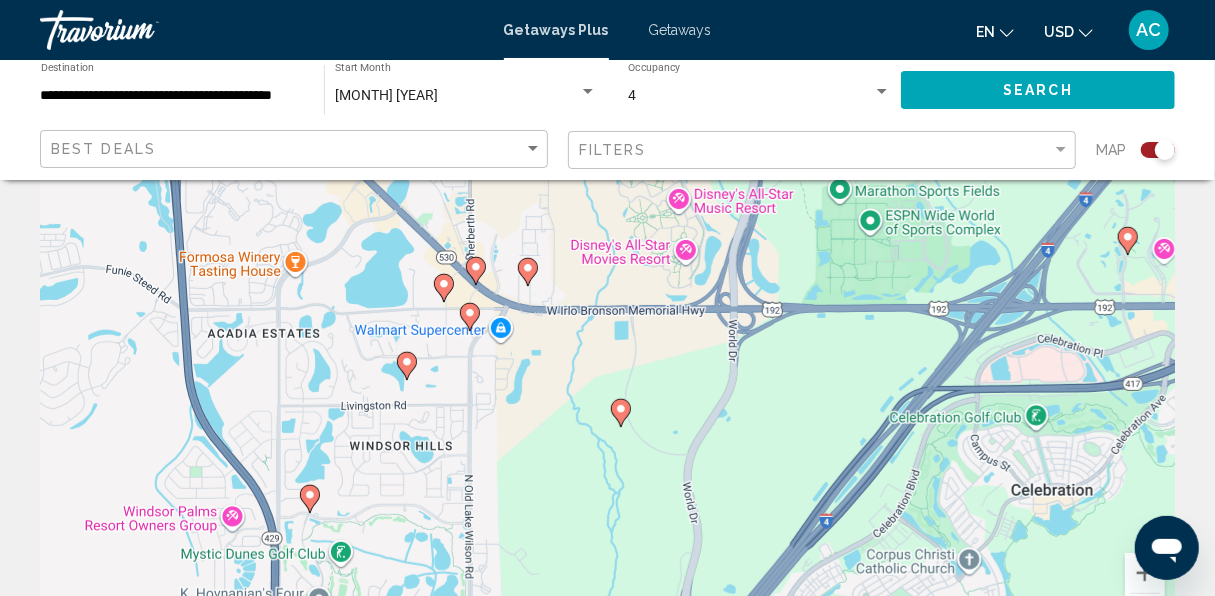 click on "To navigate, press the arrow keys. To activate drag with keyboard, press Alt + Enter. Once in keyboard drag state, use the arrow keys to move the marker. To complete the drag, press the Enter key. To cancel, press Escape." at bounding box center [607, 358] 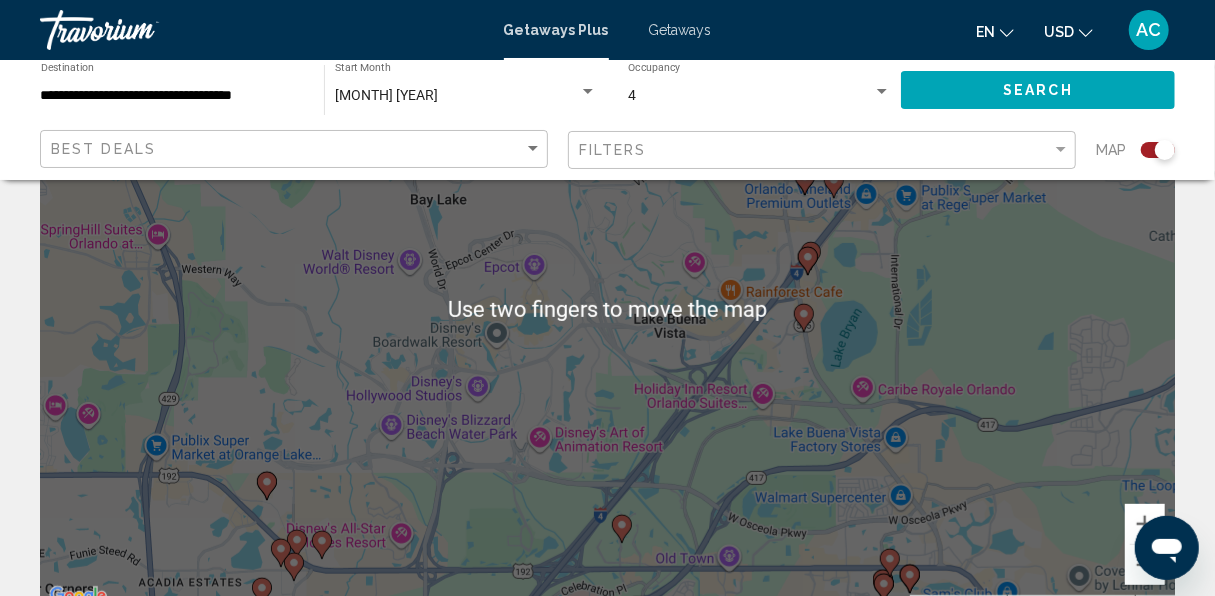 scroll, scrollTop: 178, scrollLeft: 0, axis: vertical 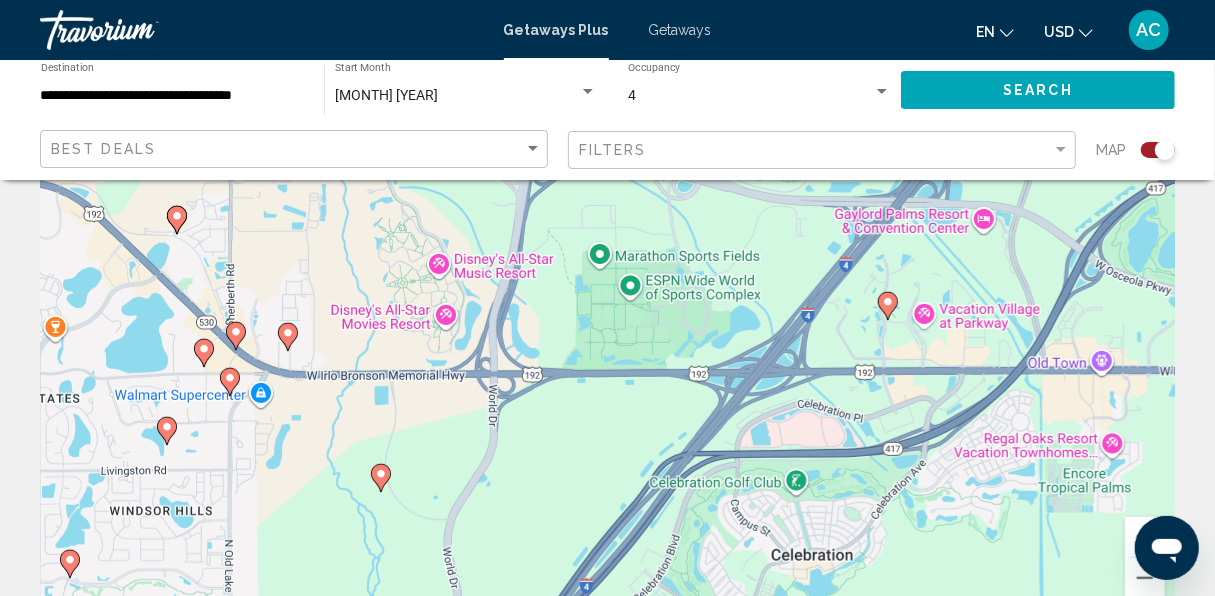 click at bounding box center [887, 306] 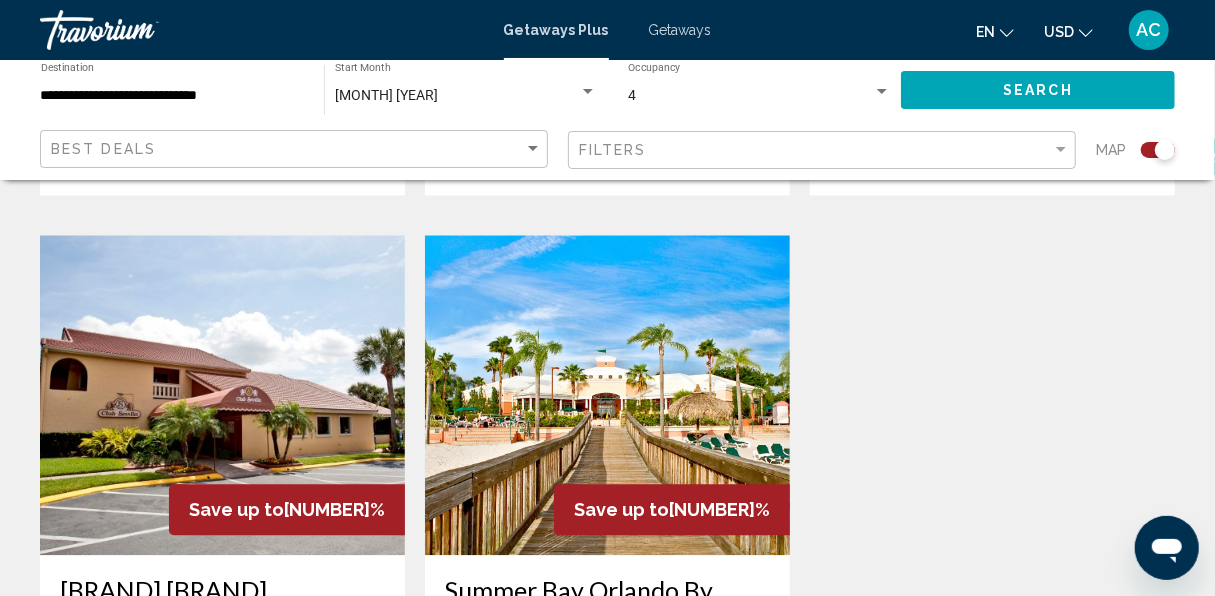 scroll, scrollTop: 2094, scrollLeft: 0, axis: vertical 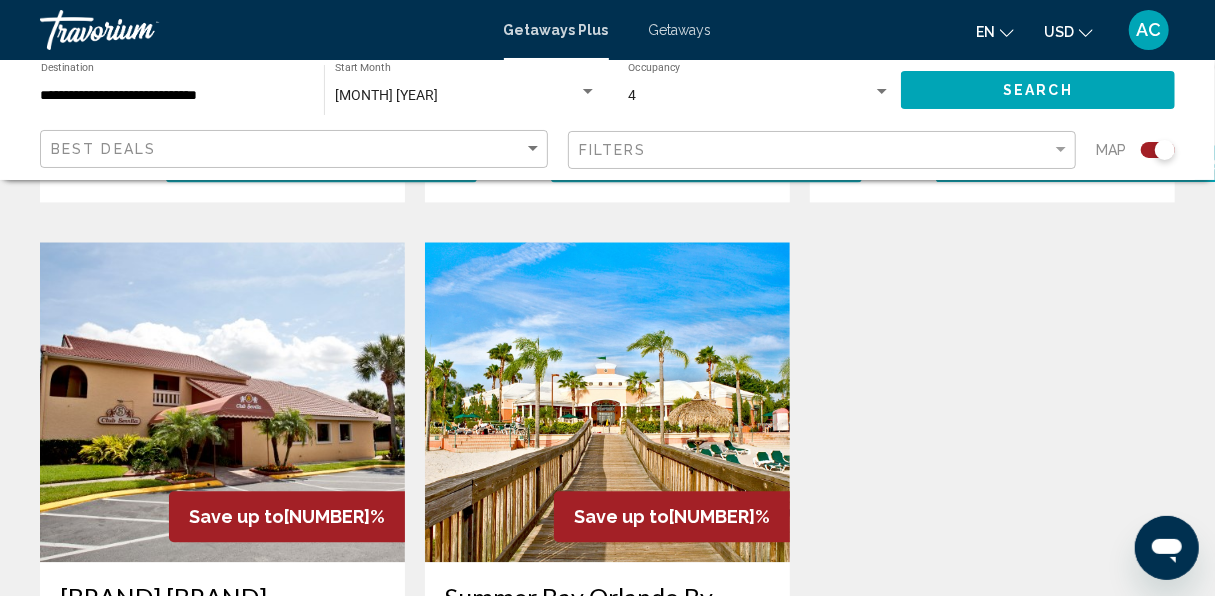 click at bounding box center [607, 402] 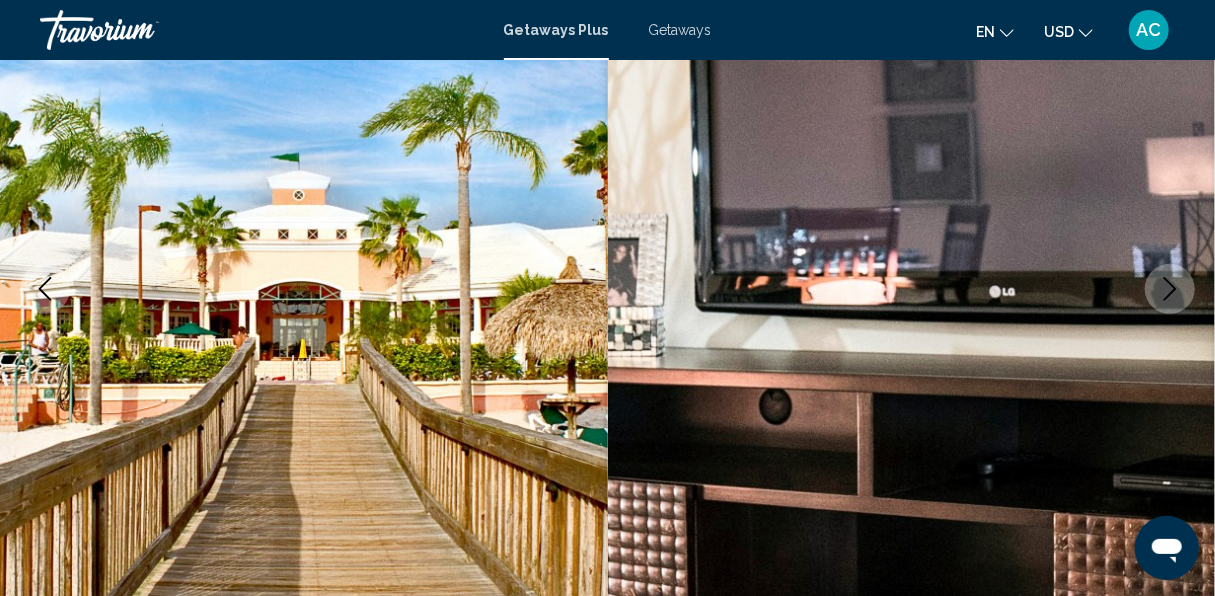 scroll, scrollTop: 248, scrollLeft: 0, axis: vertical 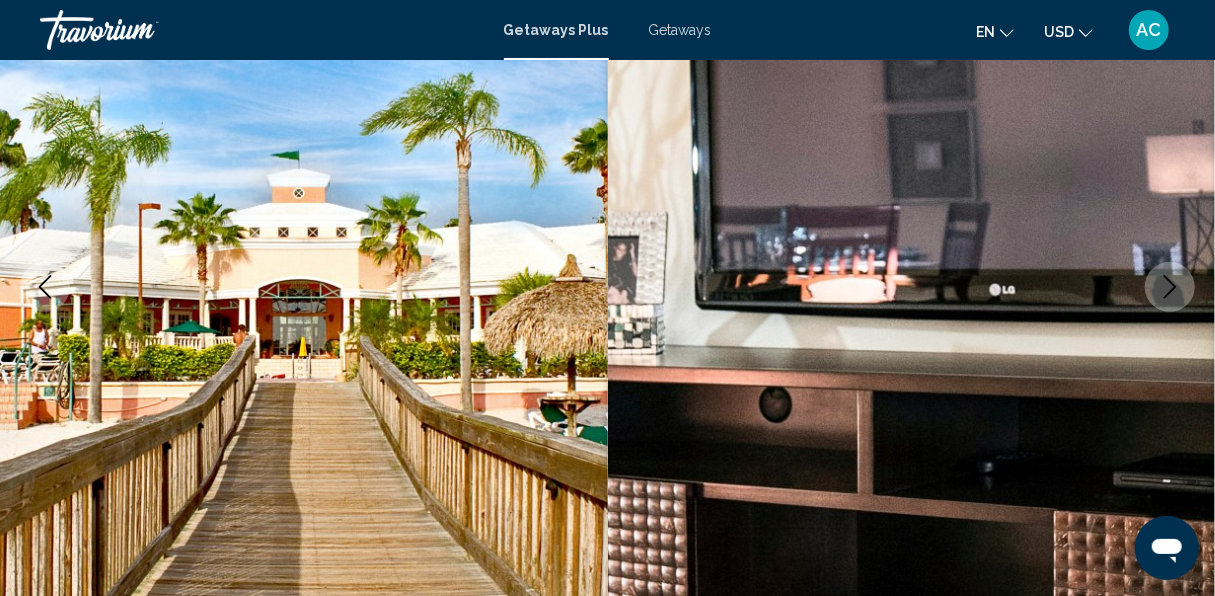click at bounding box center (1170, 287) 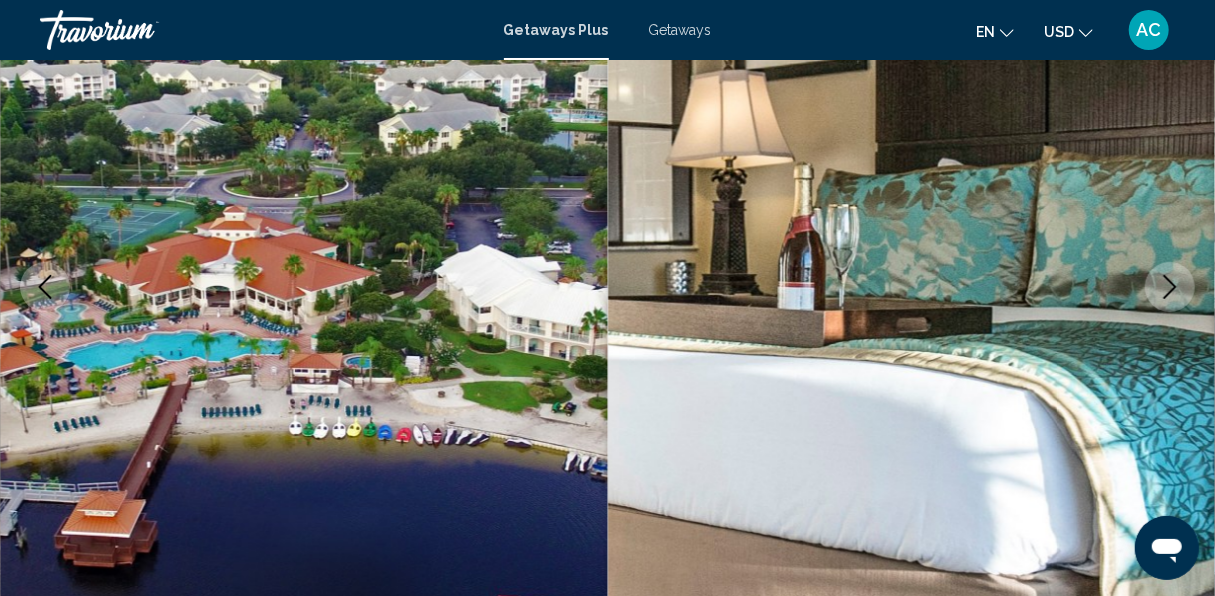 click at bounding box center (1170, 287) 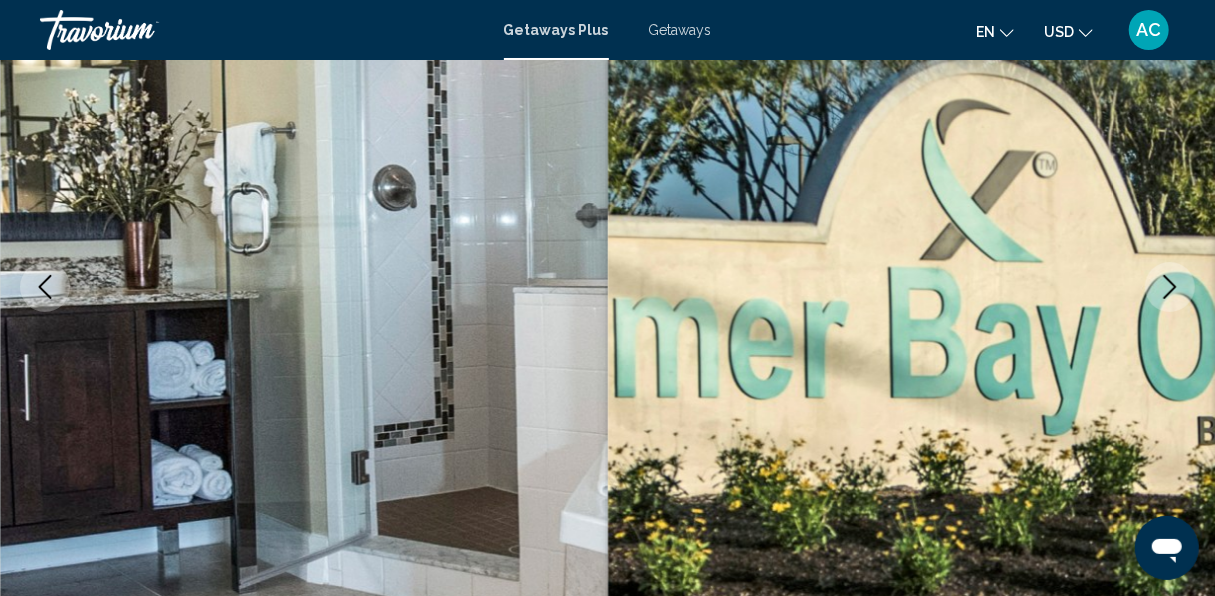 click at bounding box center (1170, 287) 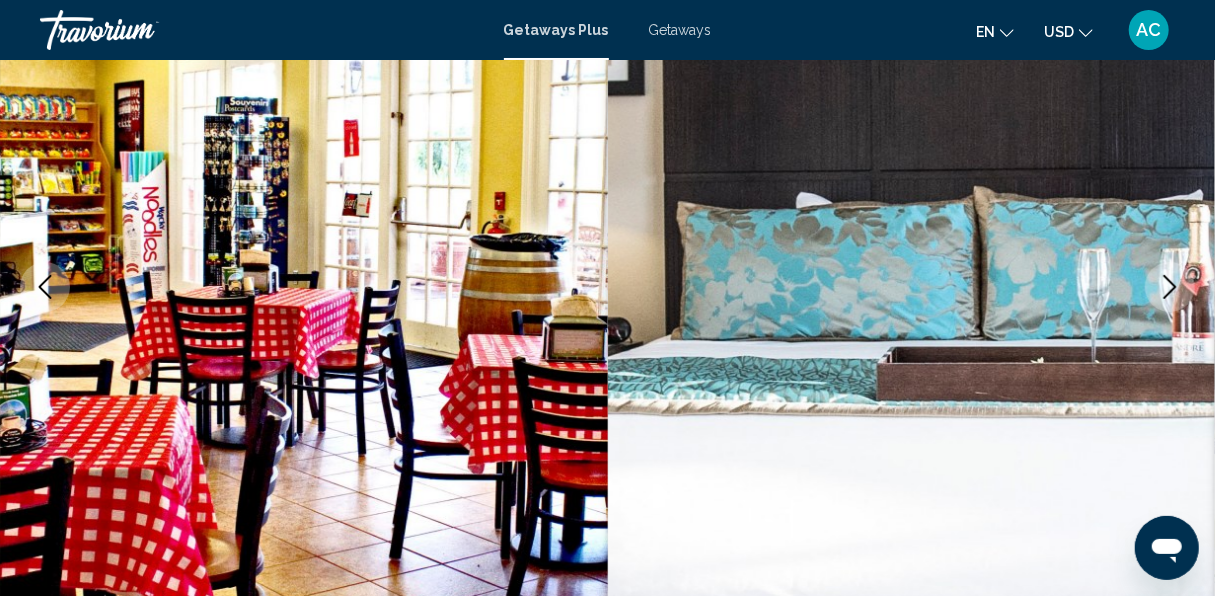 click at bounding box center [1170, 287] 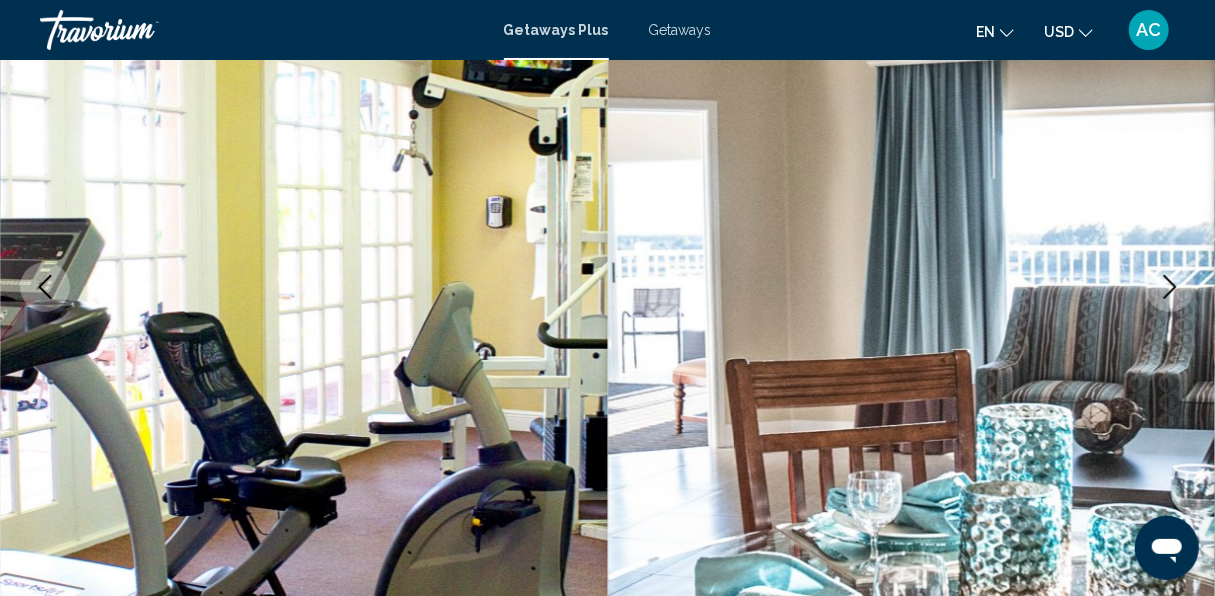 click at bounding box center (1170, 287) 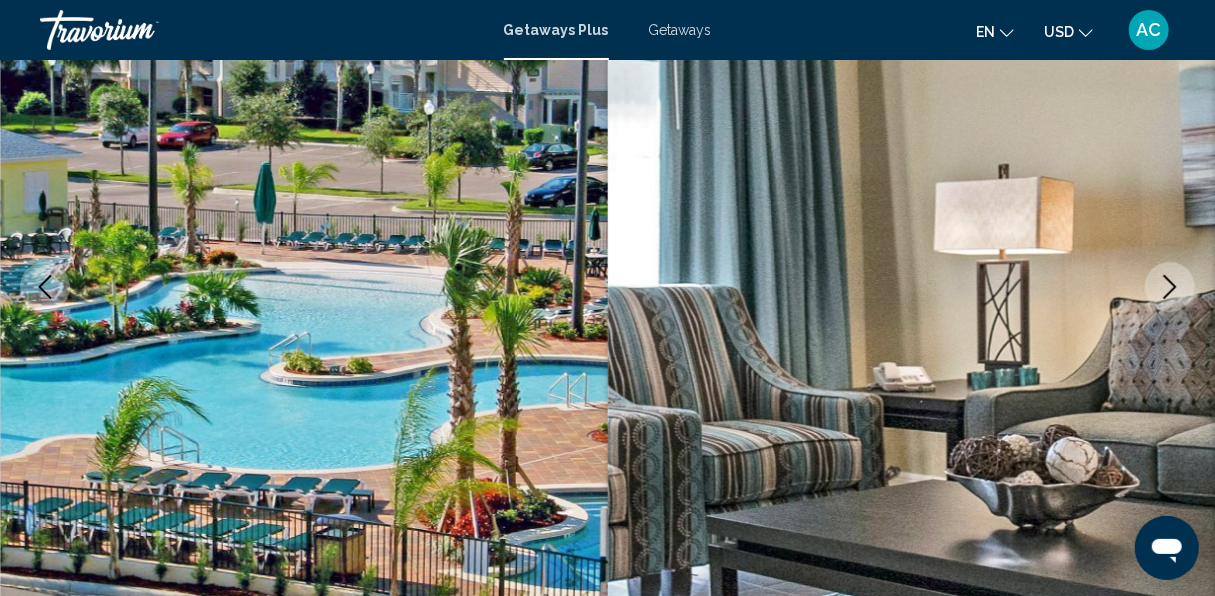 click at bounding box center (1170, 287) 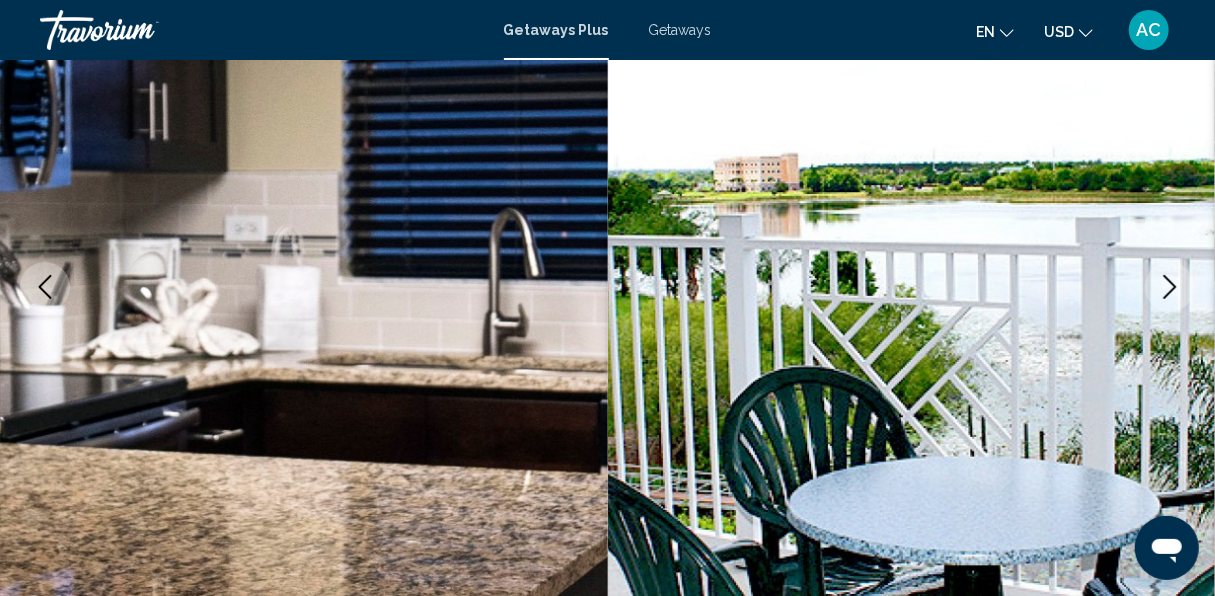 click at bounding box center (1170, 287) 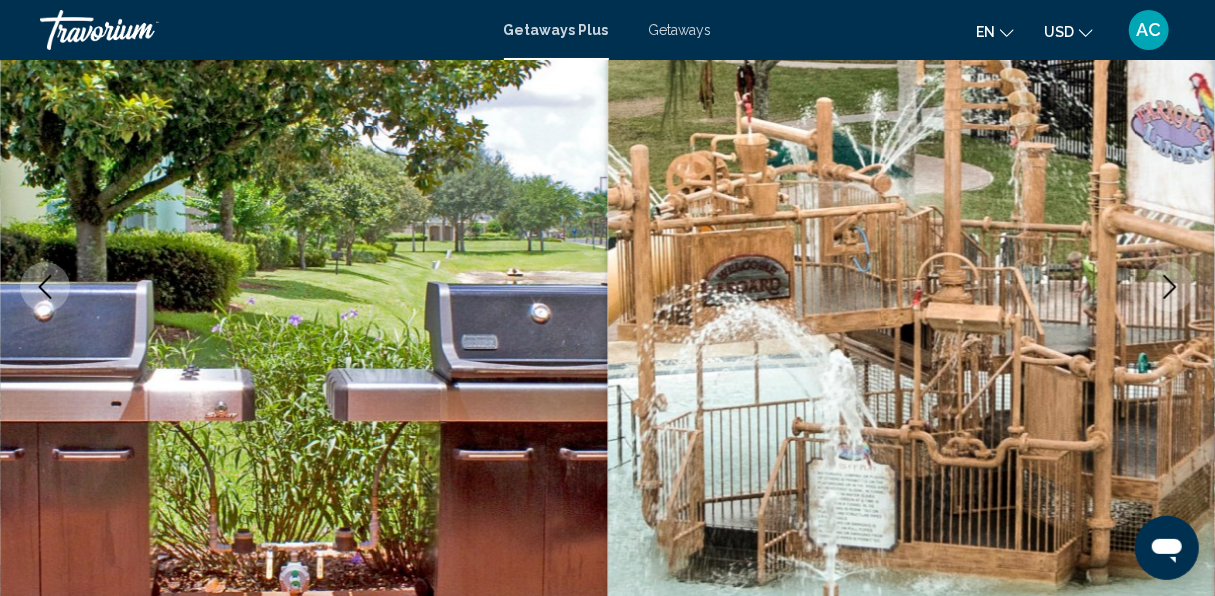 click at bounding box center (45, 287) 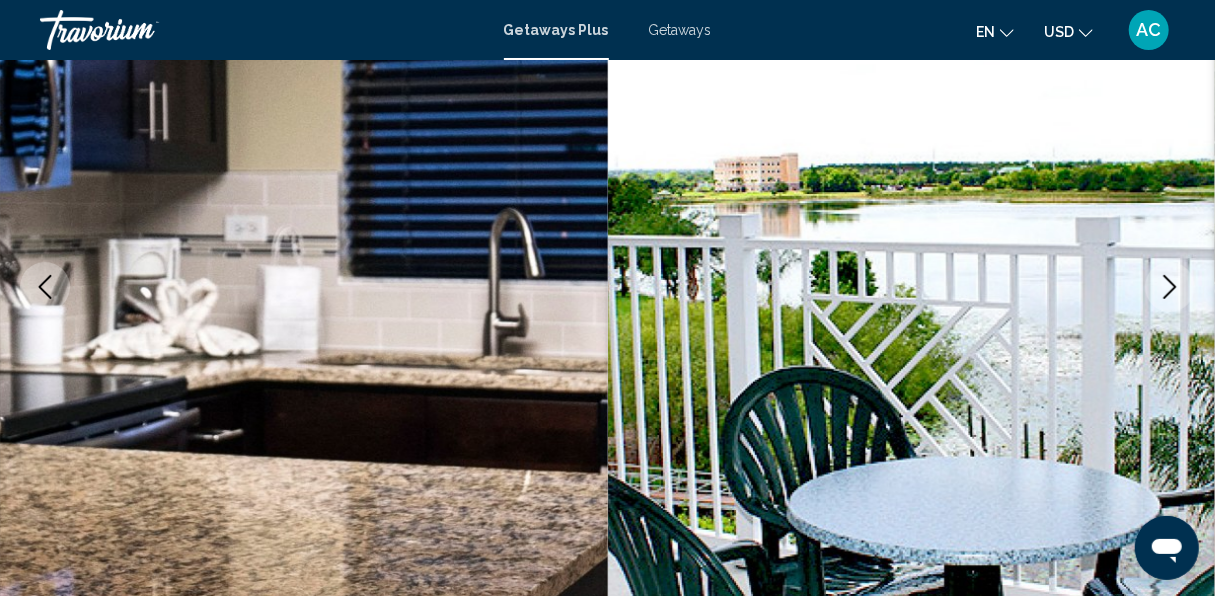 click at bounding box center (1170, 287) 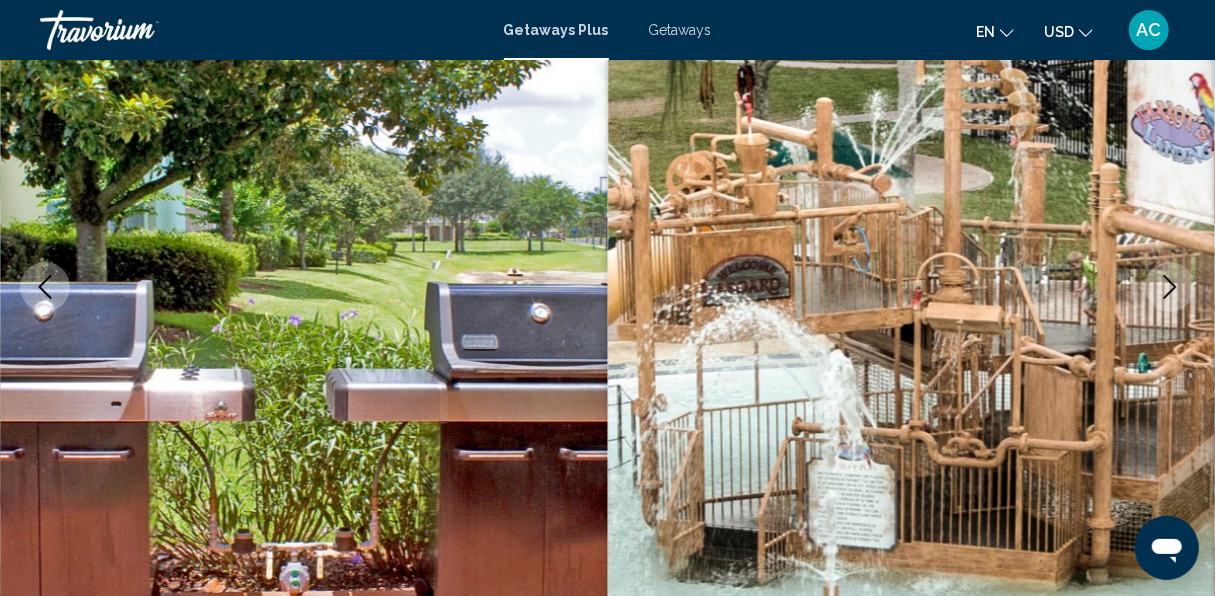 click at bounding box center (1170, 287) 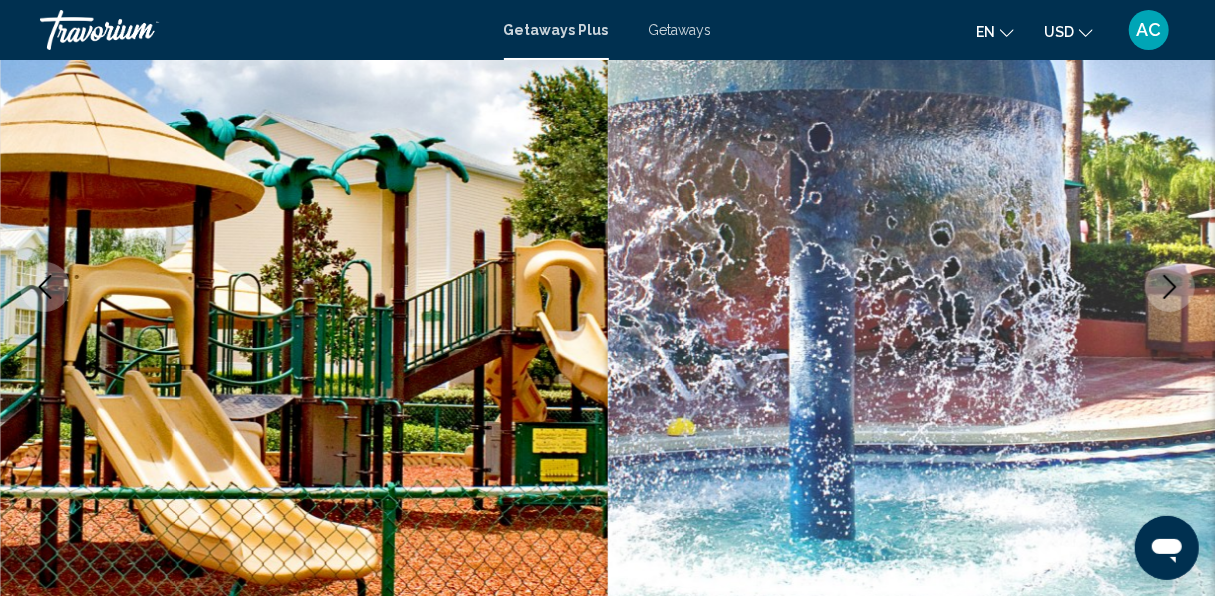 click at bounding box center (1170, 287) 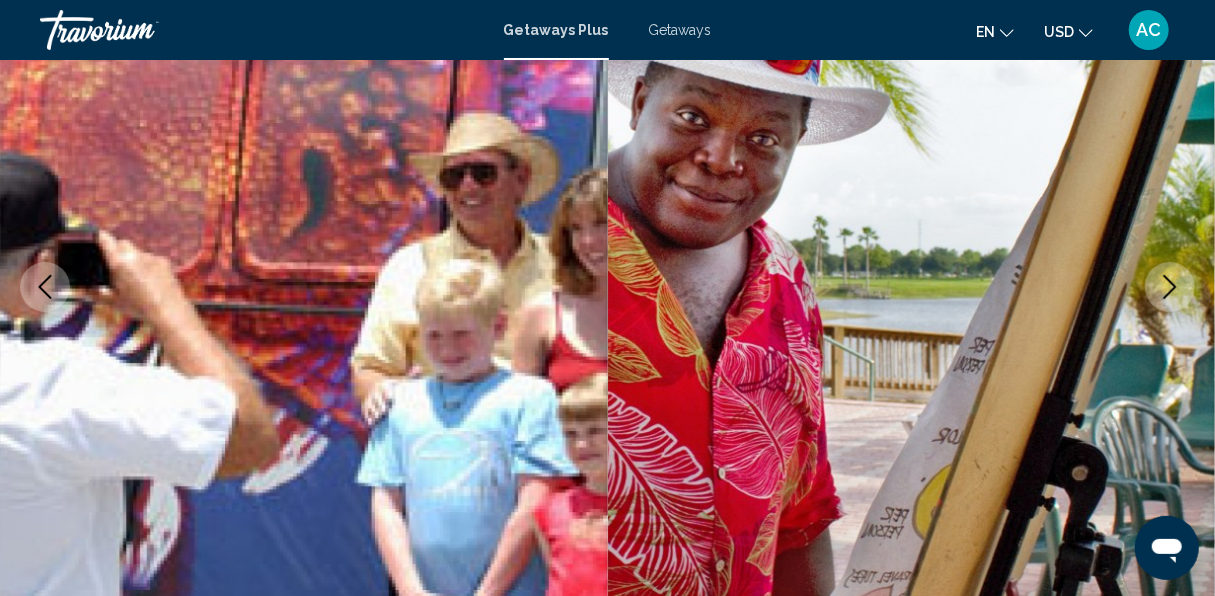 click at bounding box center [1170, 287] 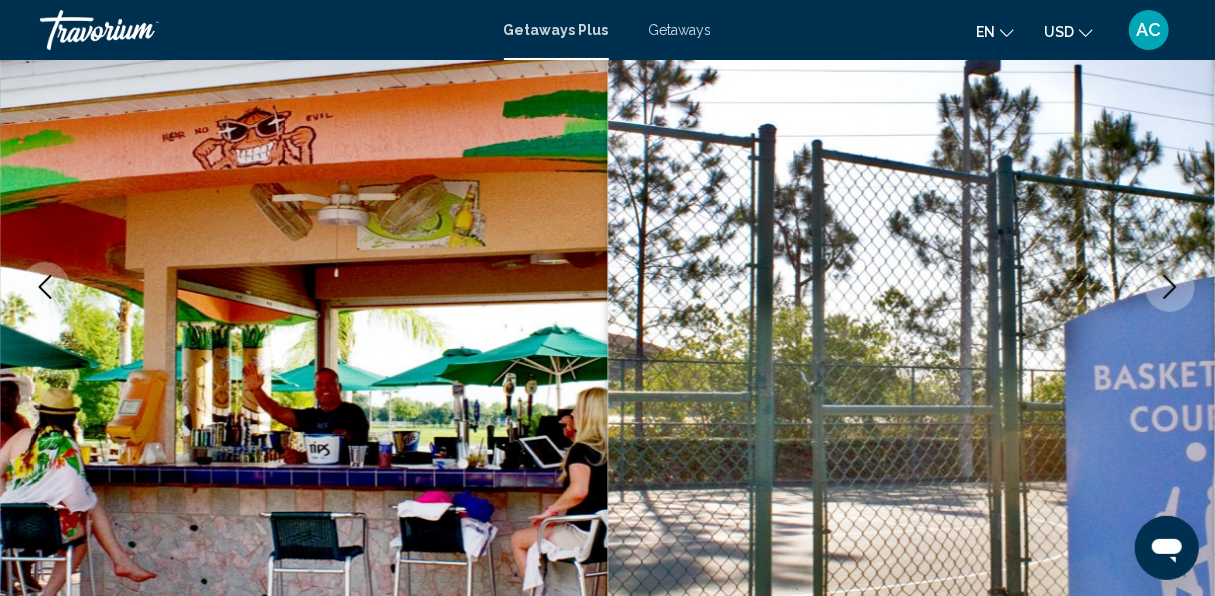 click at bounding box center [1170, 287] 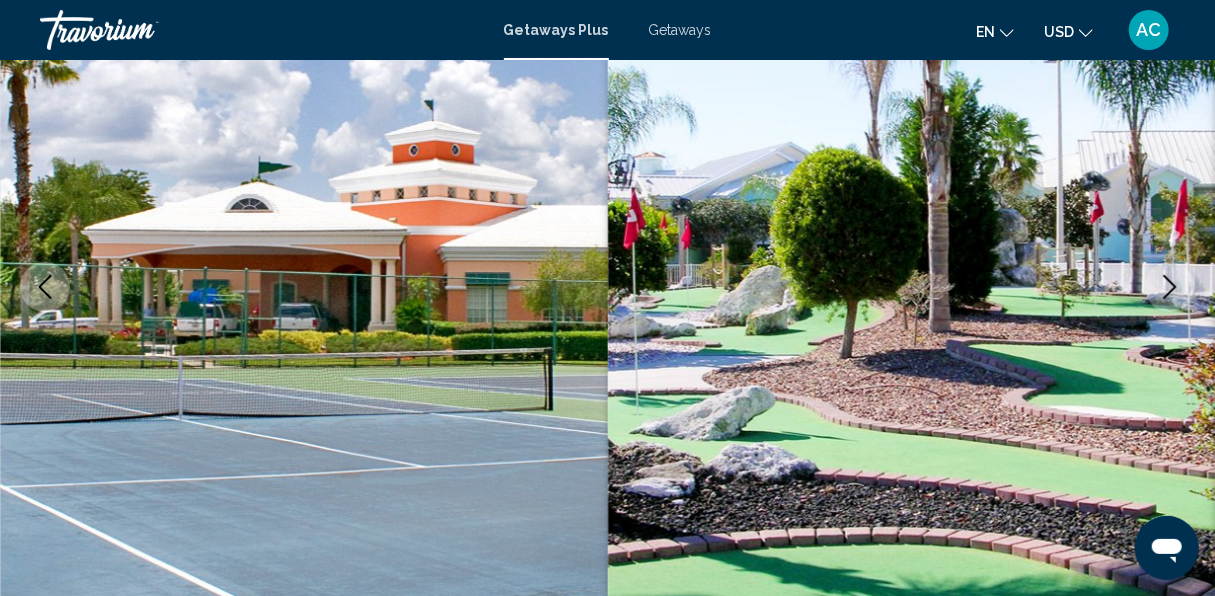 click at bounding box center [1170, 287] 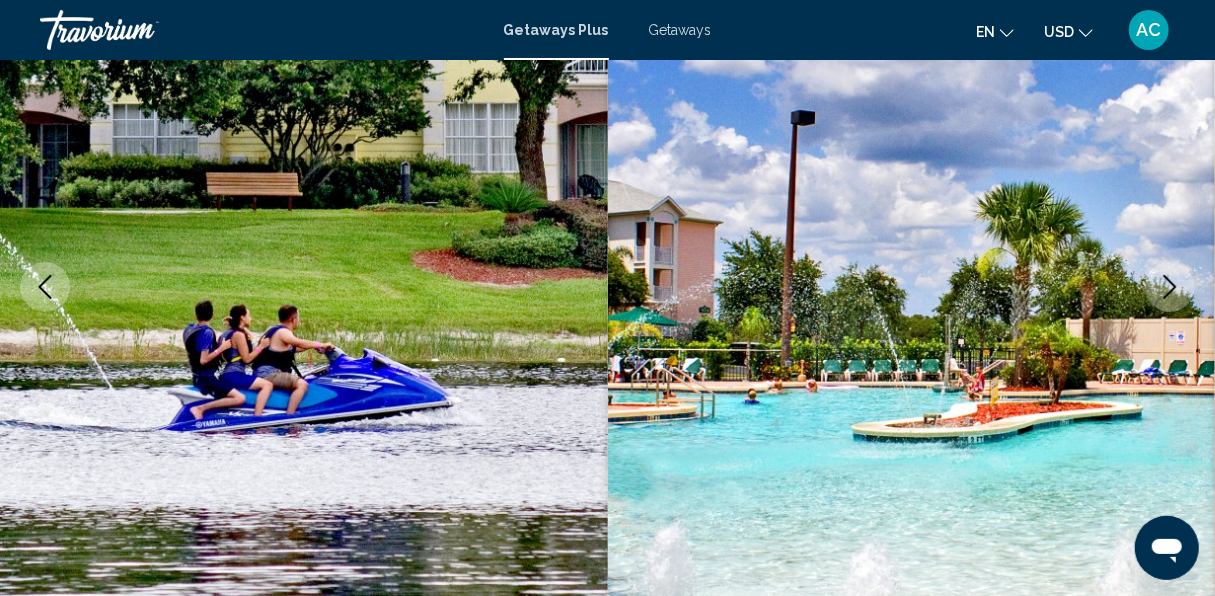 click at bounding box center [1170, 287] 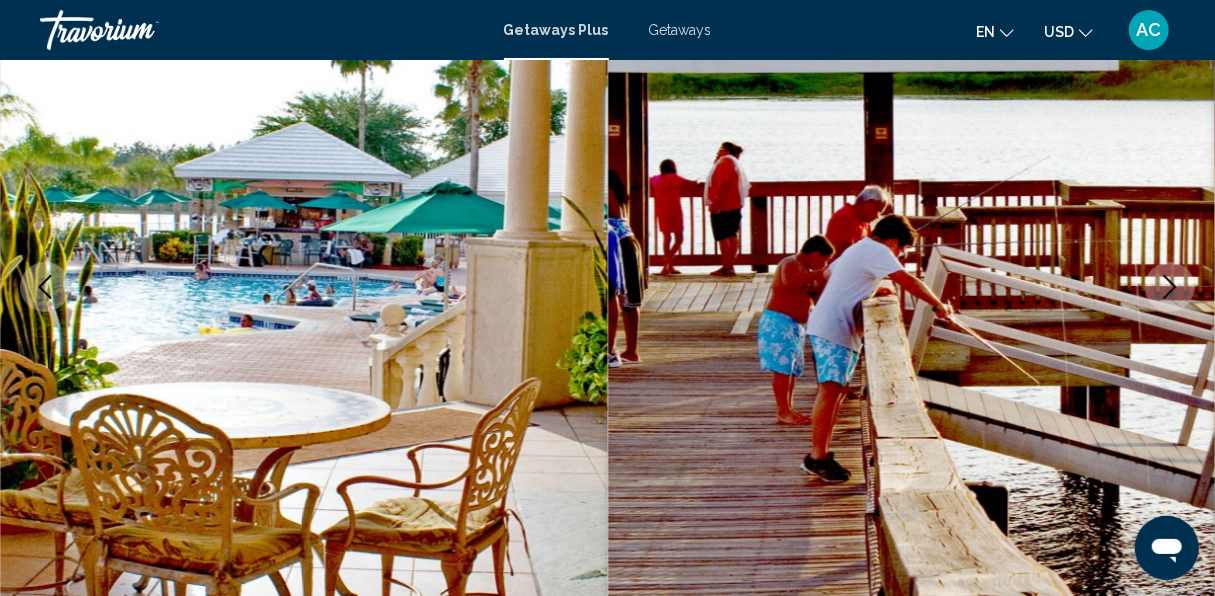 click at bounding box center (1170, 287) 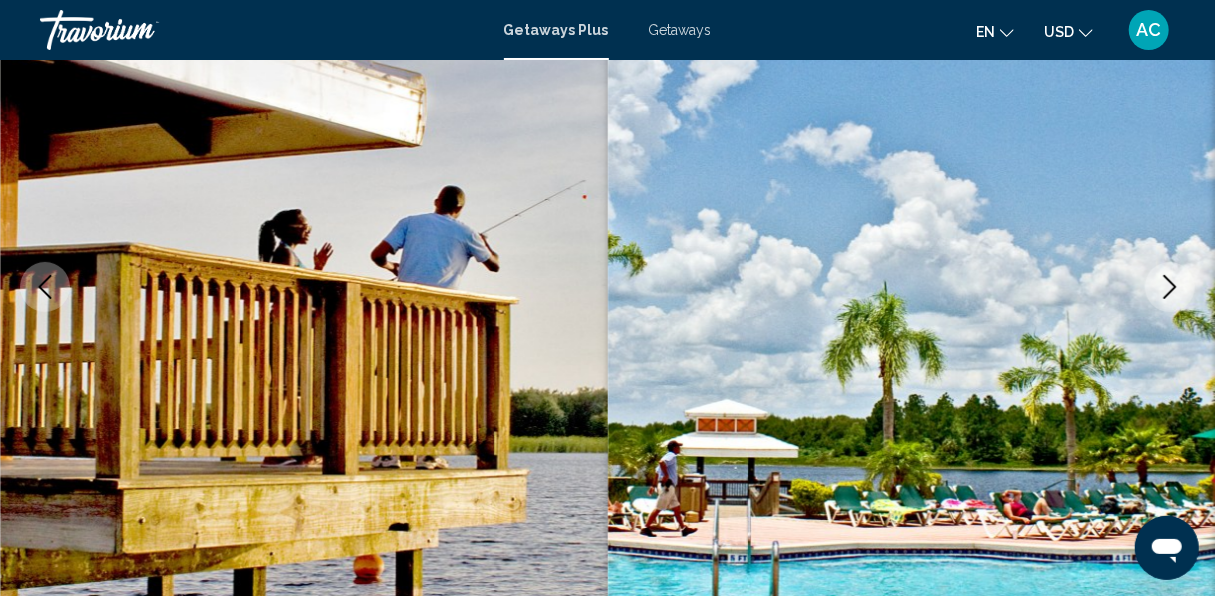 click at bounding box center (1170, 287) 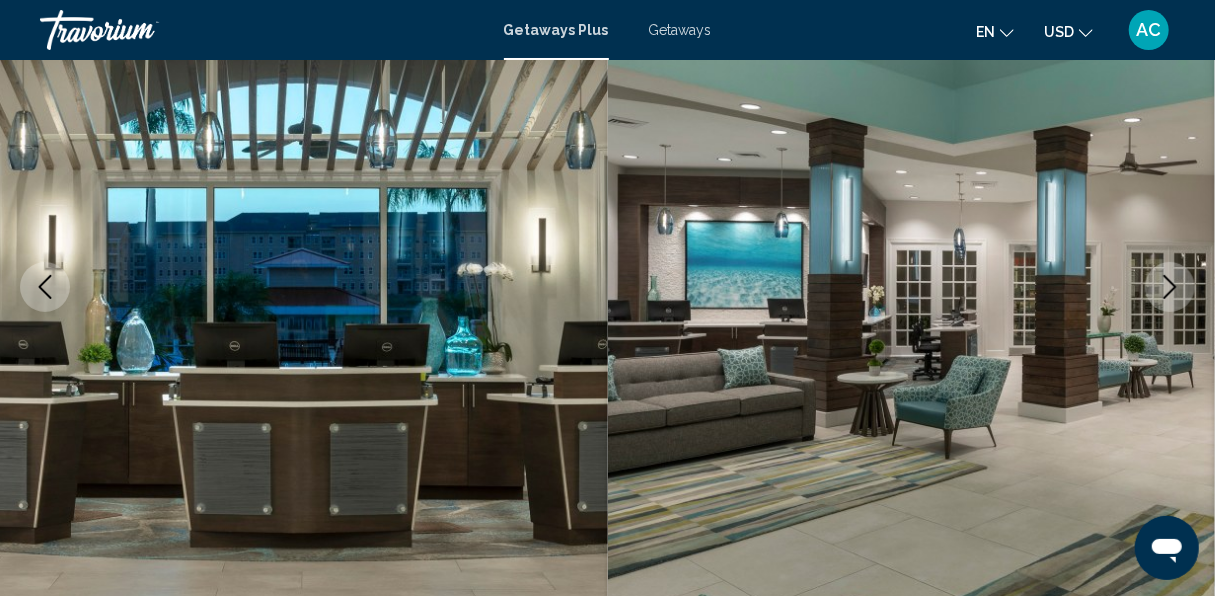 click at bounding box center [1170, 287] 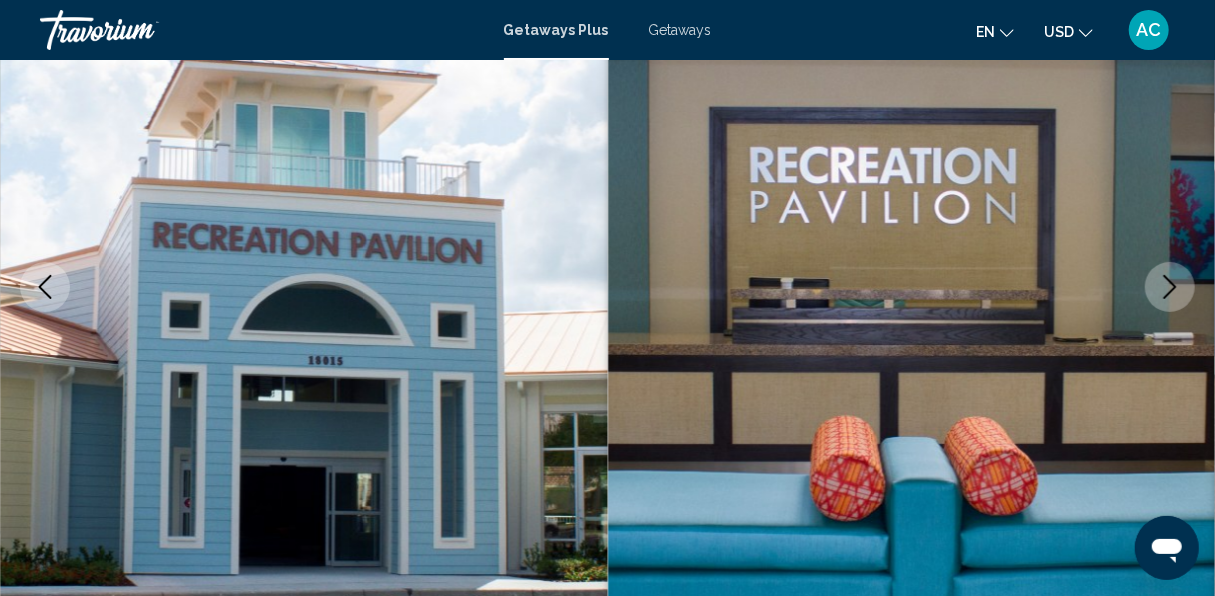 click at bounding box center (1170, 287) 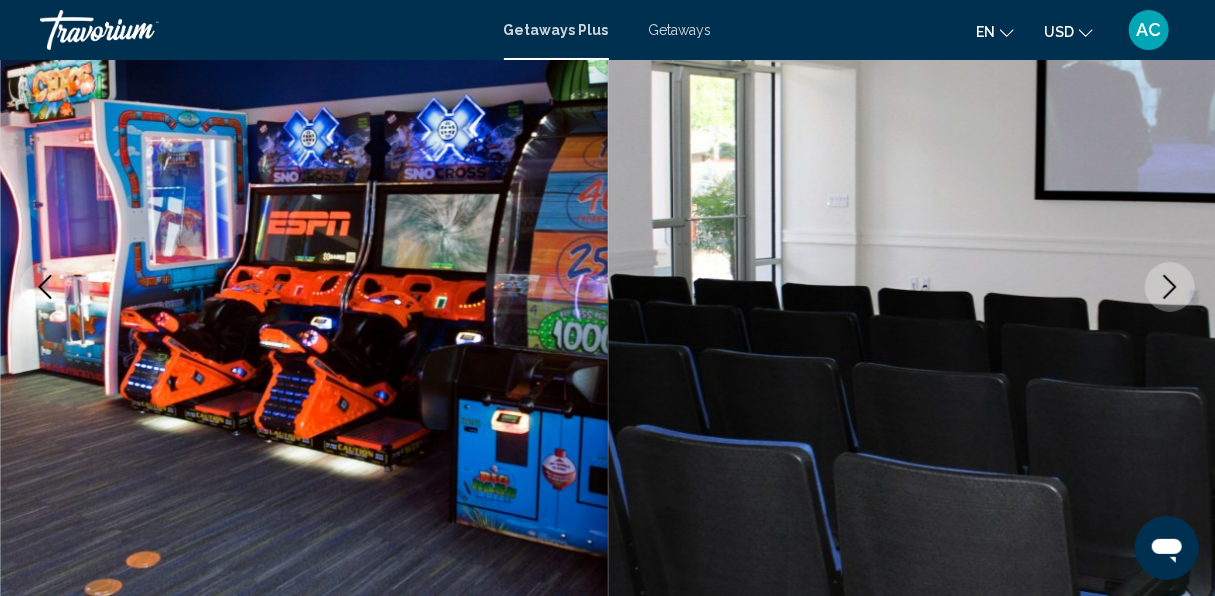 click at bounding box center [1170, 287] 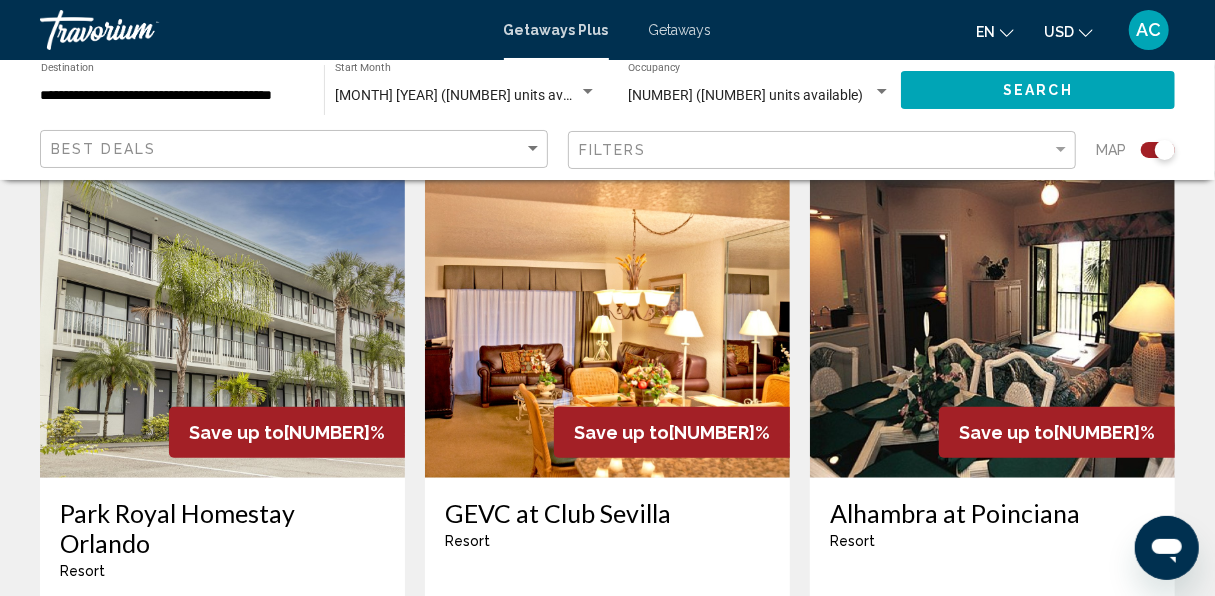 scroll, scrollTop: 729, scrollLeft: 0, axis: vertical 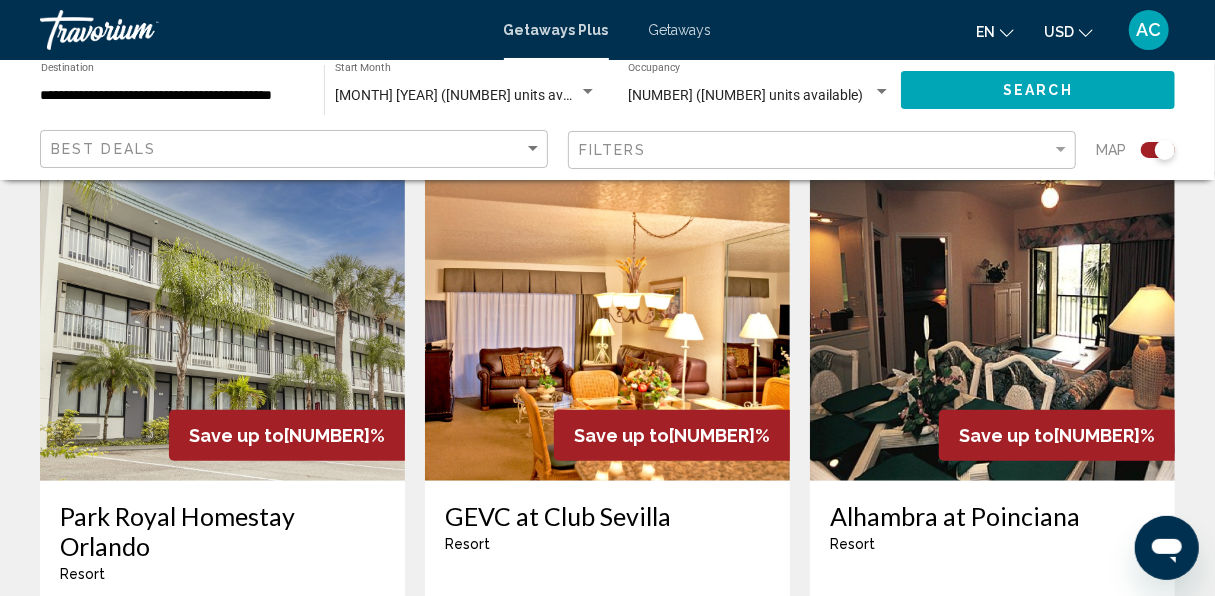 click at bounding box center (992, 321) 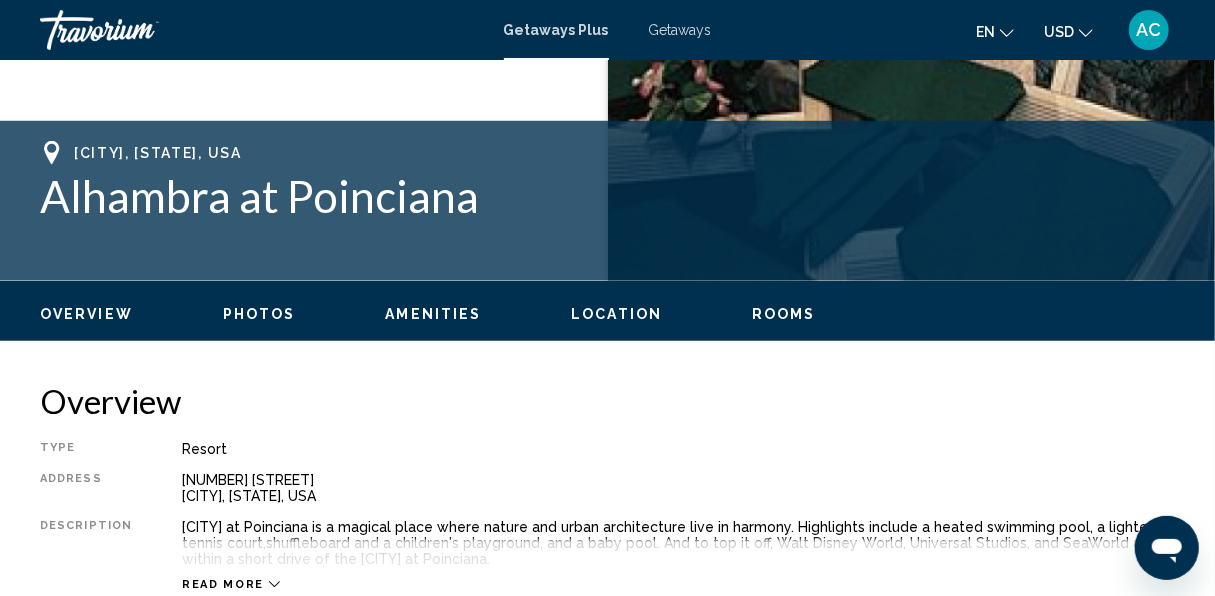 scroll, scrollTop: 236, scrollLeft: 0, axis: vertical 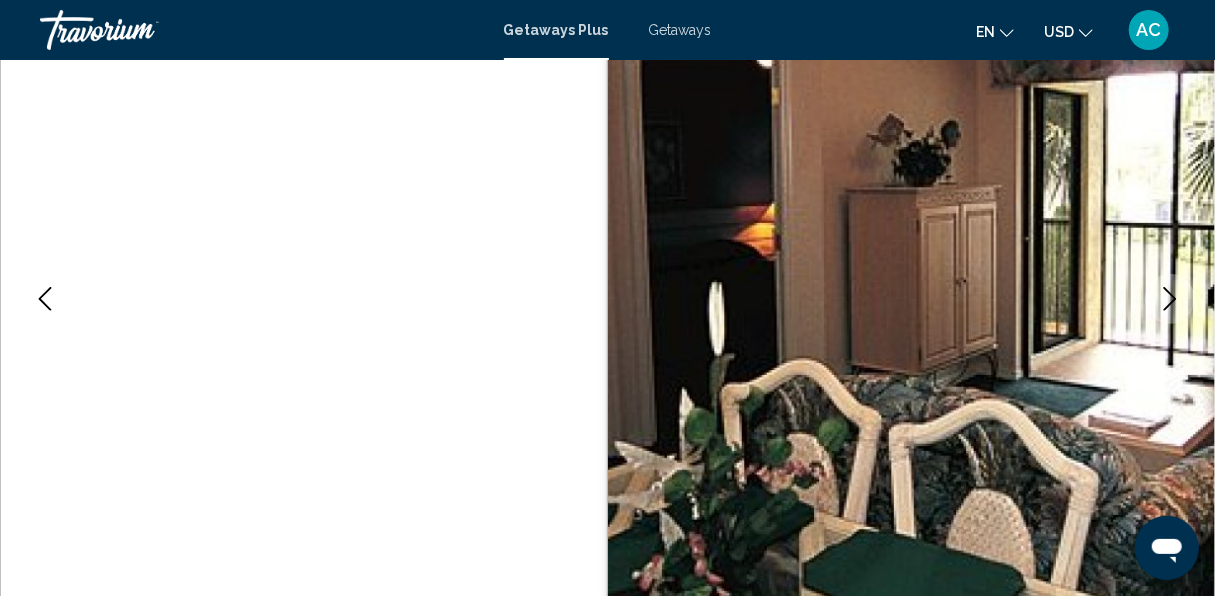 click at bounding box center (1170, 299) 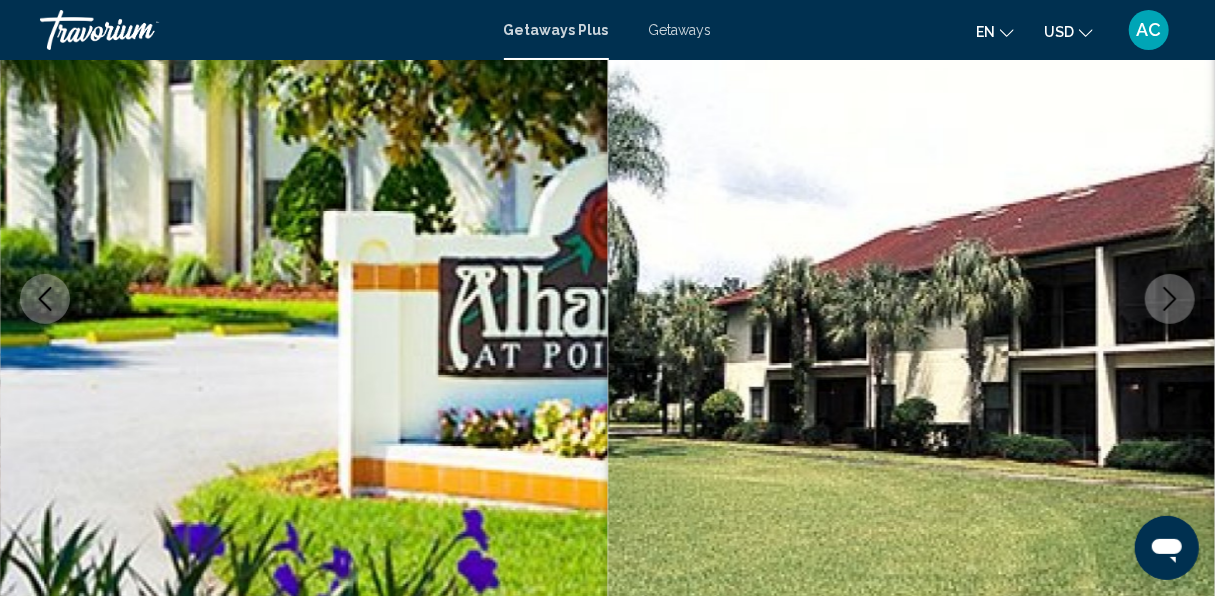 click at bounding box center (1170, 299) 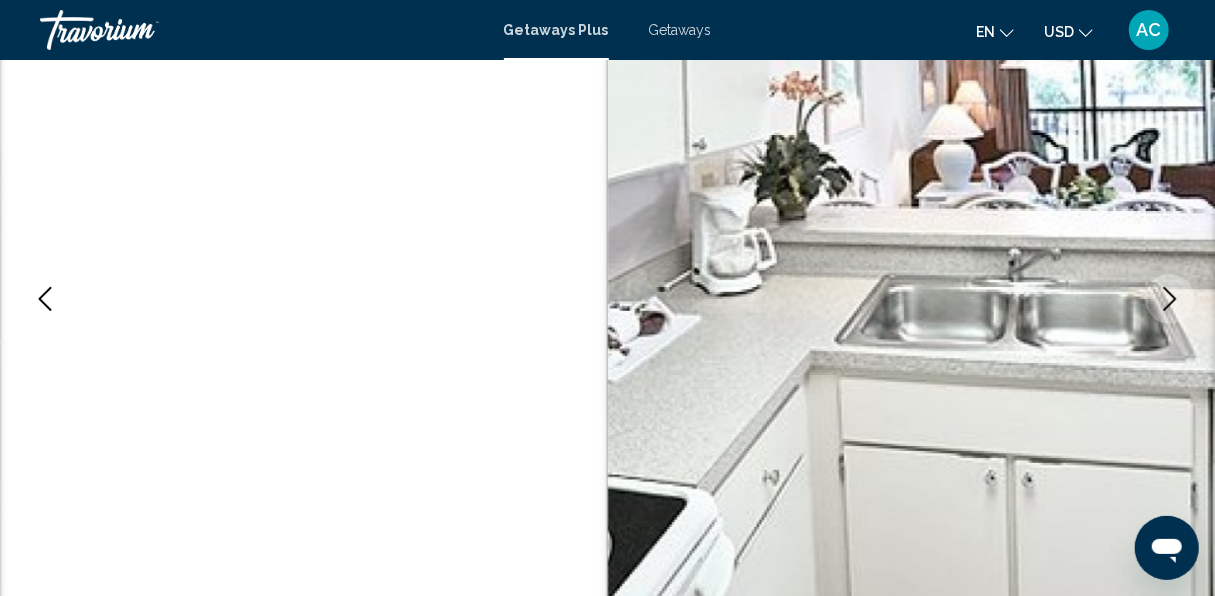 click at bounding box center (1170, 299) 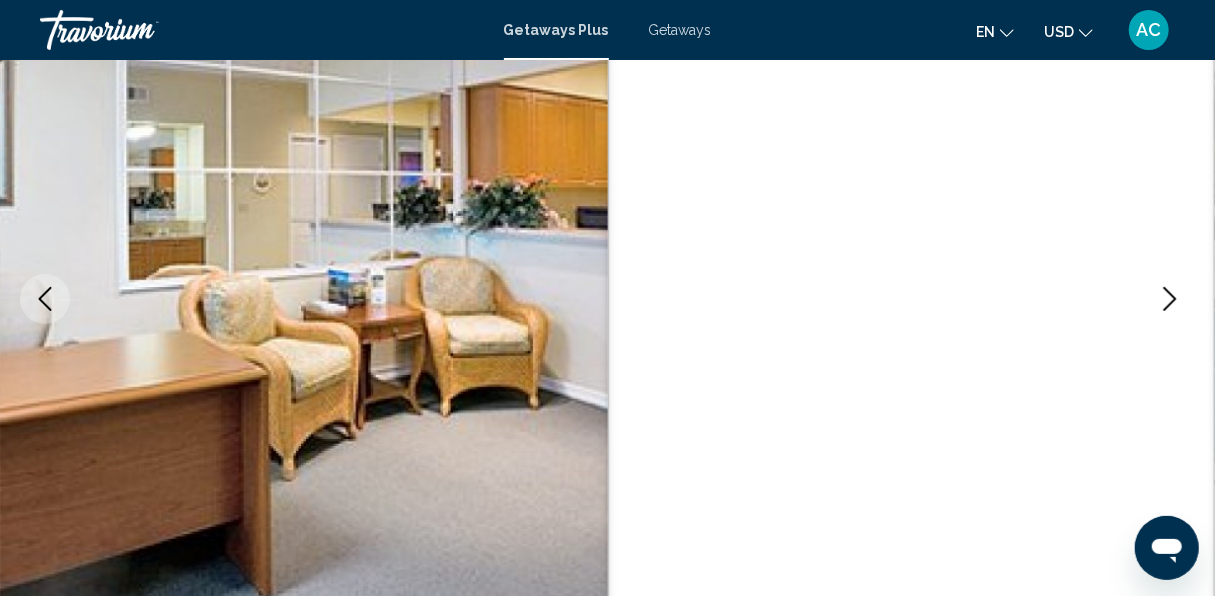 click at bounding box center [1170, 299] 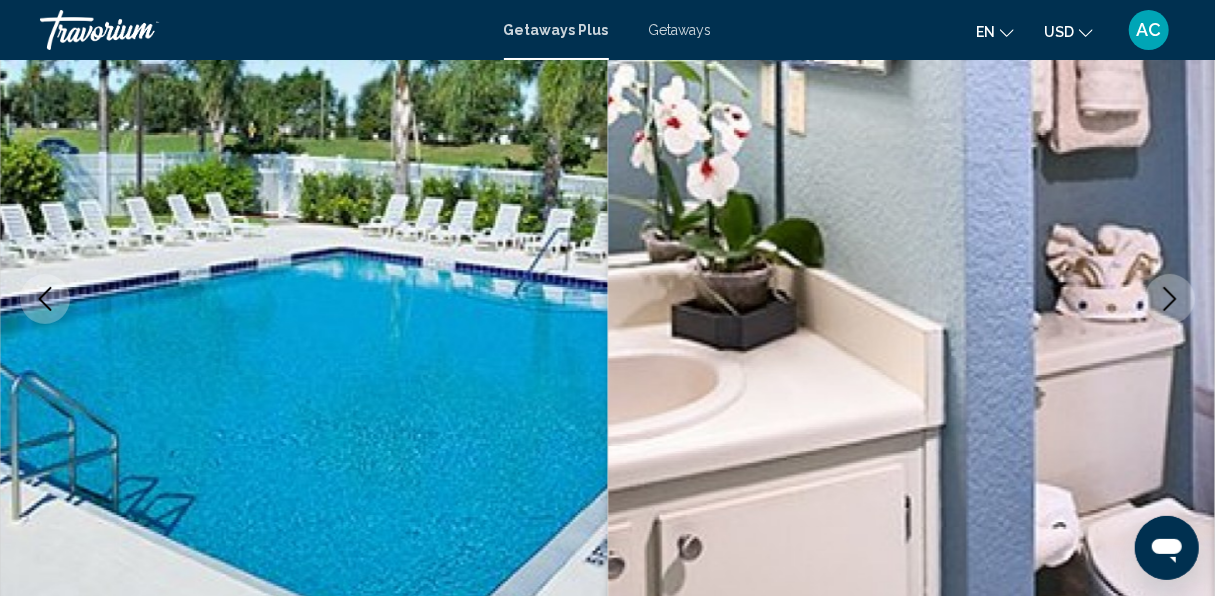 click at bounding box center [1170, 299] 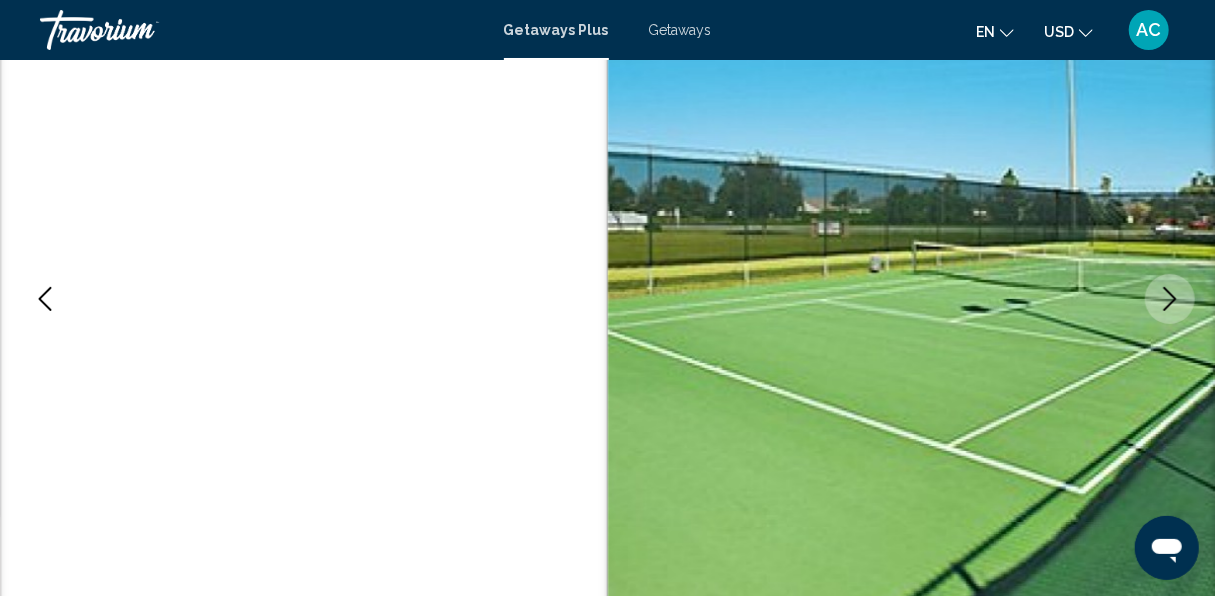 click at bounding box center (1170, 299) 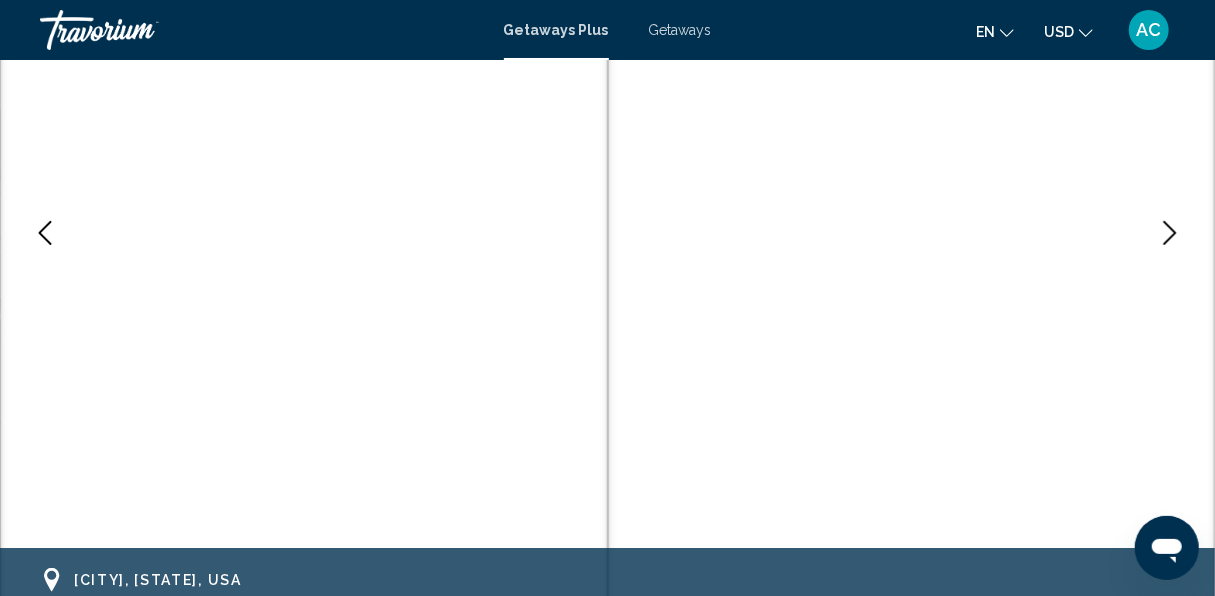 scroll, scrollTop: 301, scrollLeft: 0, axis: vertical 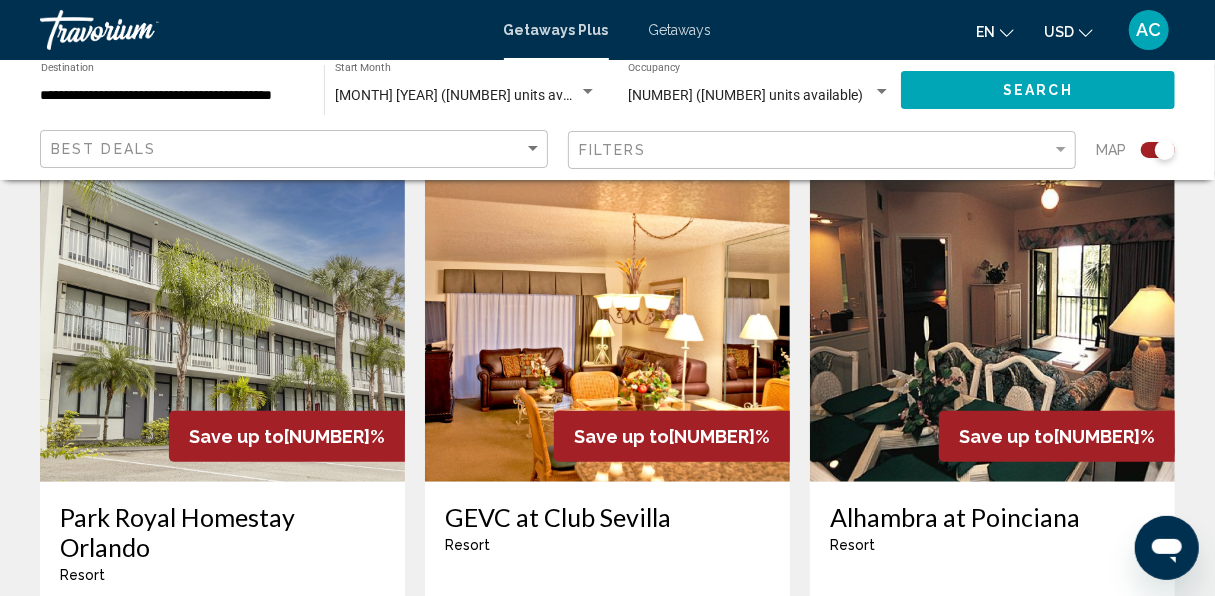 click at bounding box center (607, 322) 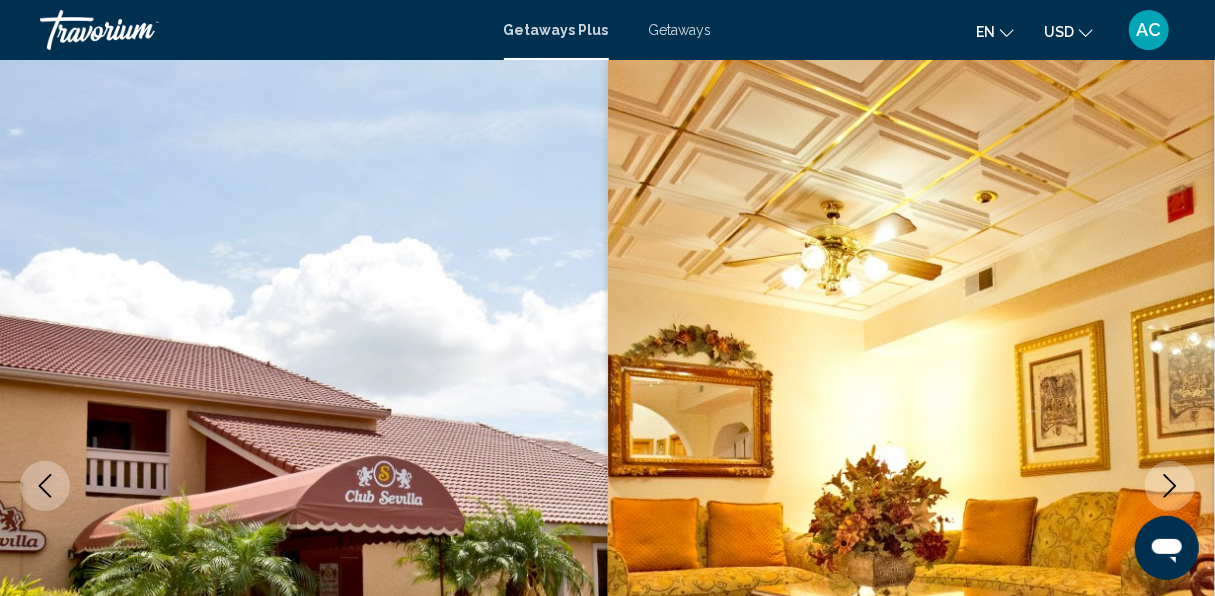scroll, scrollTop: 0, scrollLeft: 0, axis: both 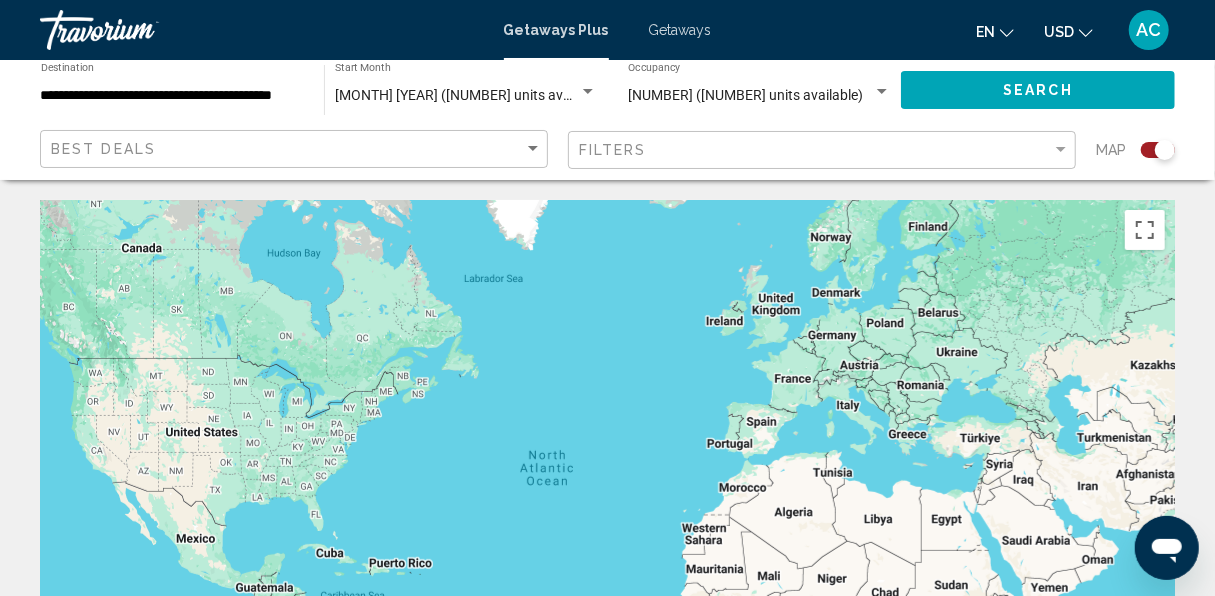 click on "[NUMBER] ([NUMBER] units available)" at bounding box center [745, 95] 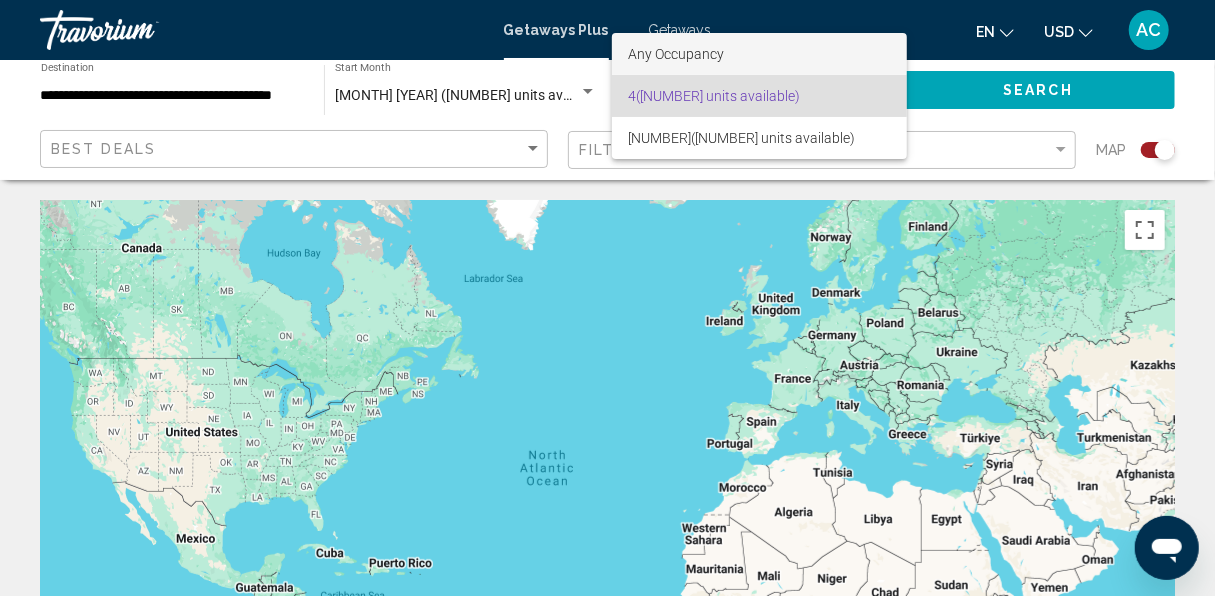 click on "Any Occupancy" at bounding box center [676, 54] 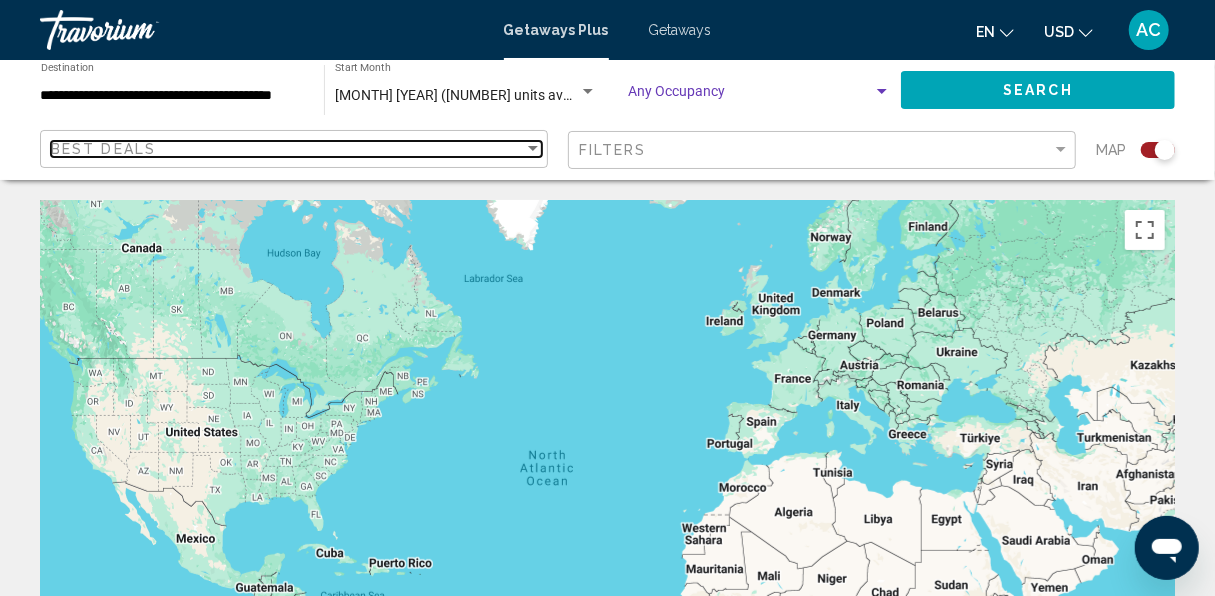 click on "Best Deals" at bounding box center [287, 149] 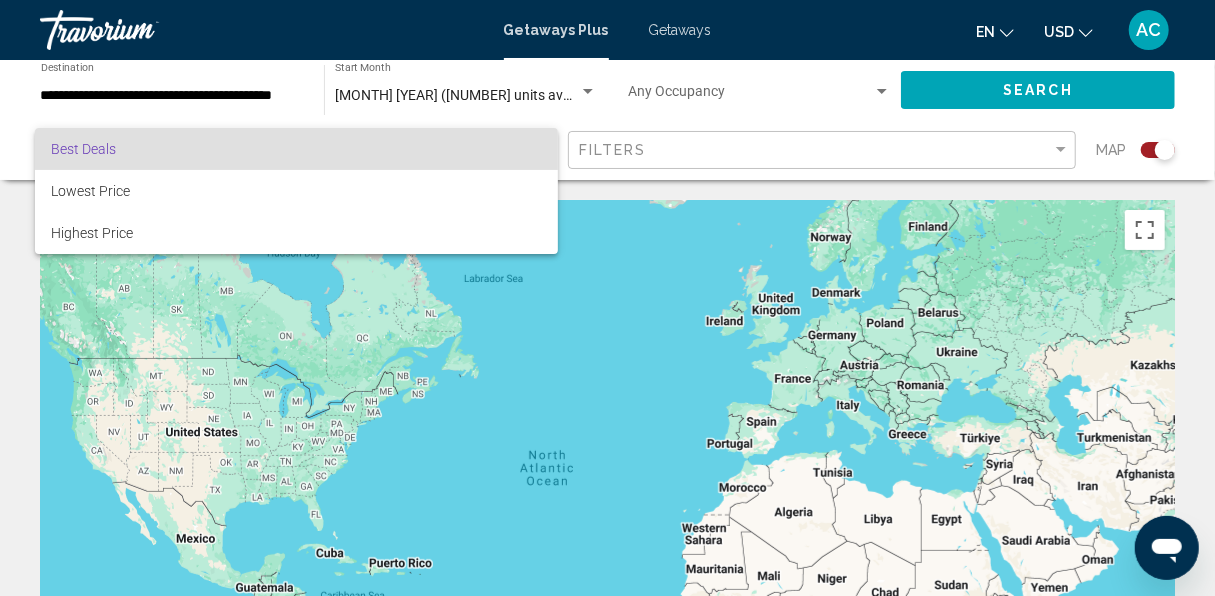 click at bounding box center [607, 298] 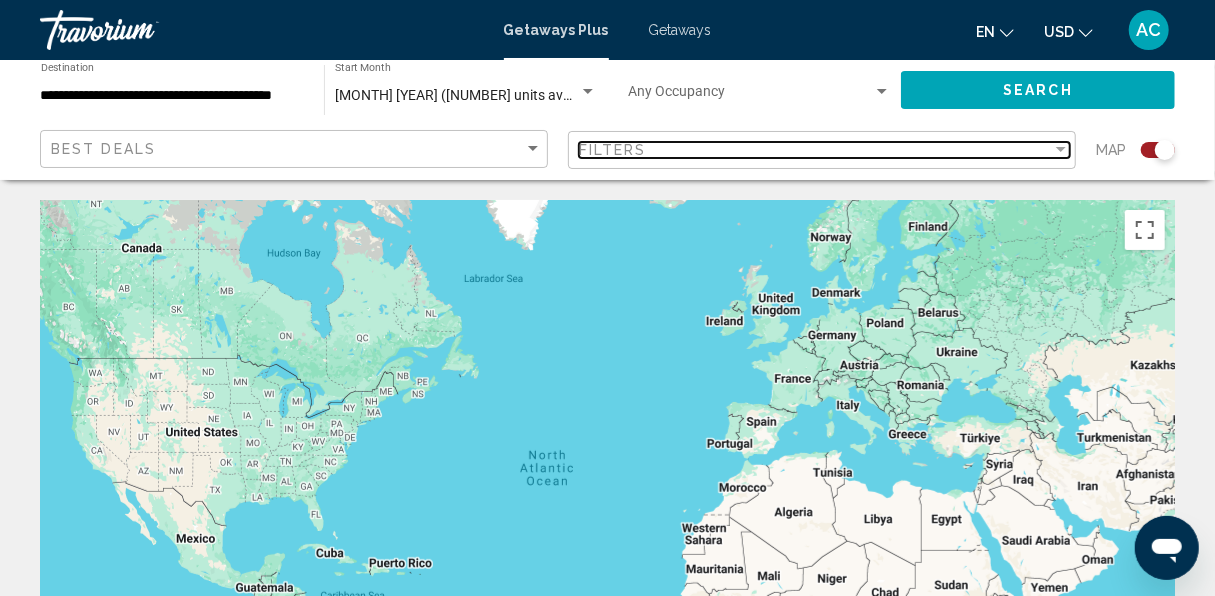 click on "Filters" at bounding box center (815, 150) 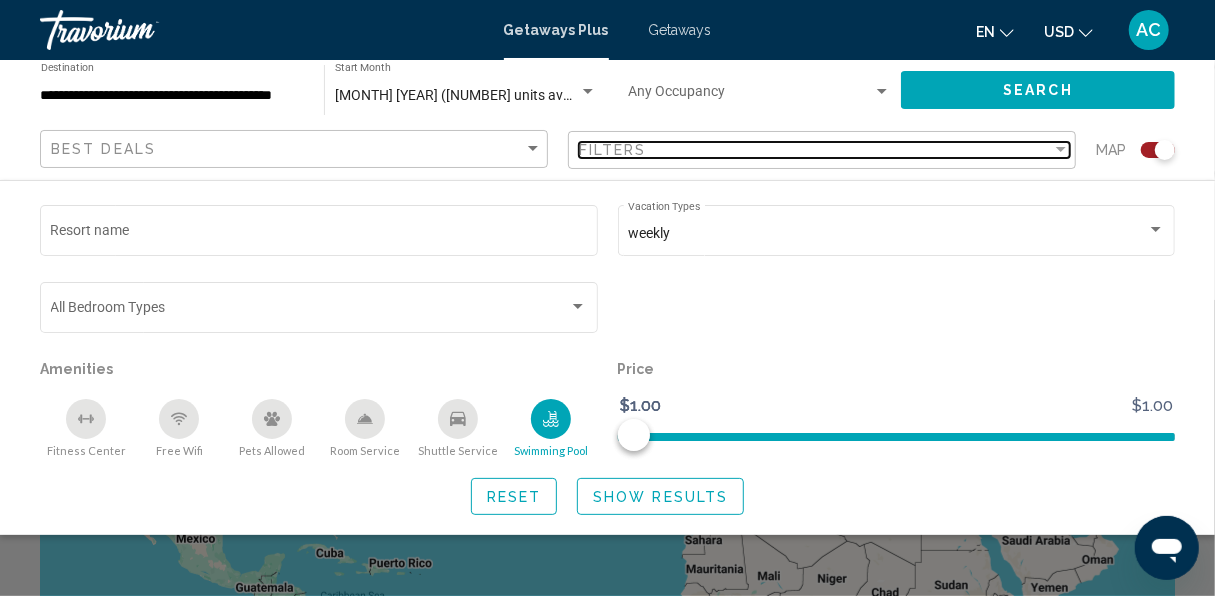 click on "Show Results" at bounding box center (660, 497) 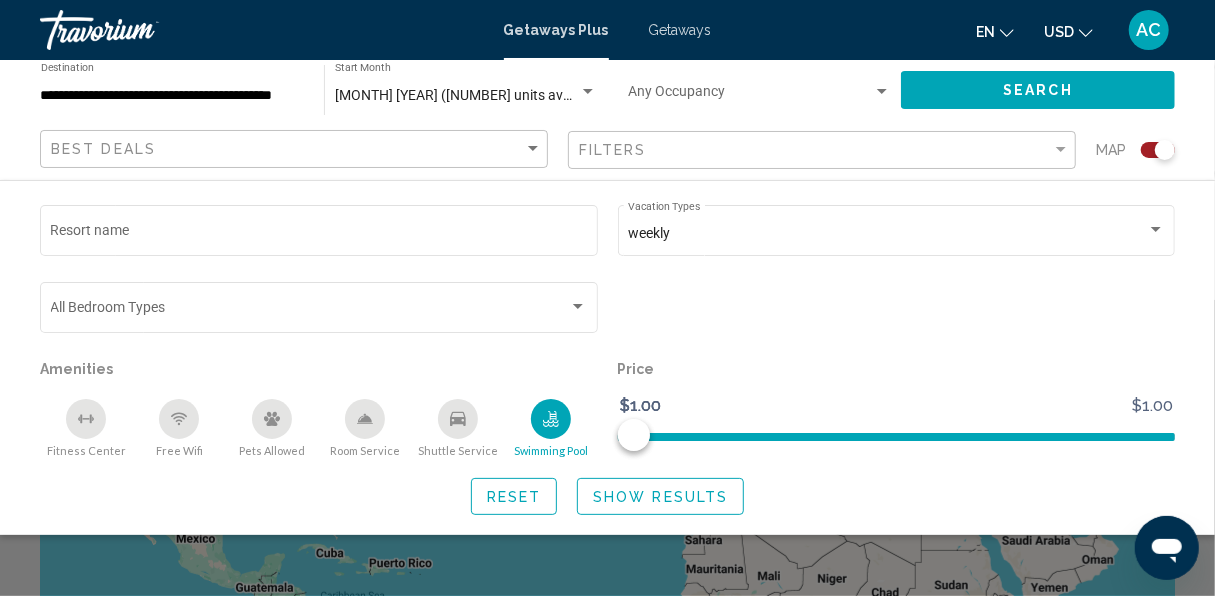 click on "Show Results" at bounding box center [660, 497] 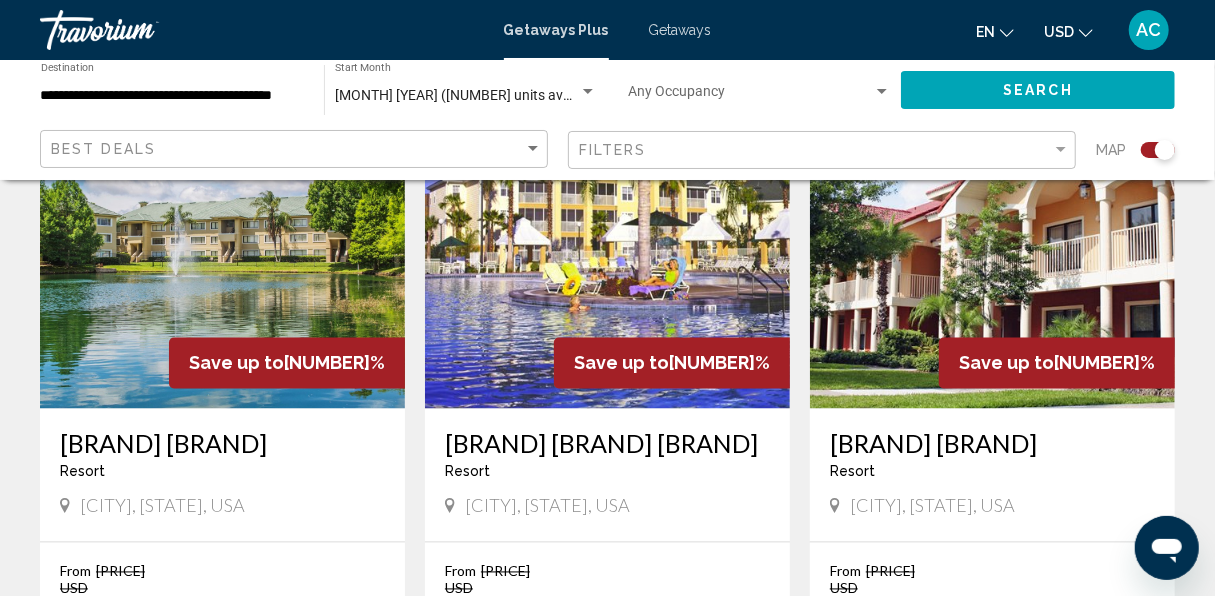 scroll, scrollTop: 1543, scrollLeft: 0, axis: vertical 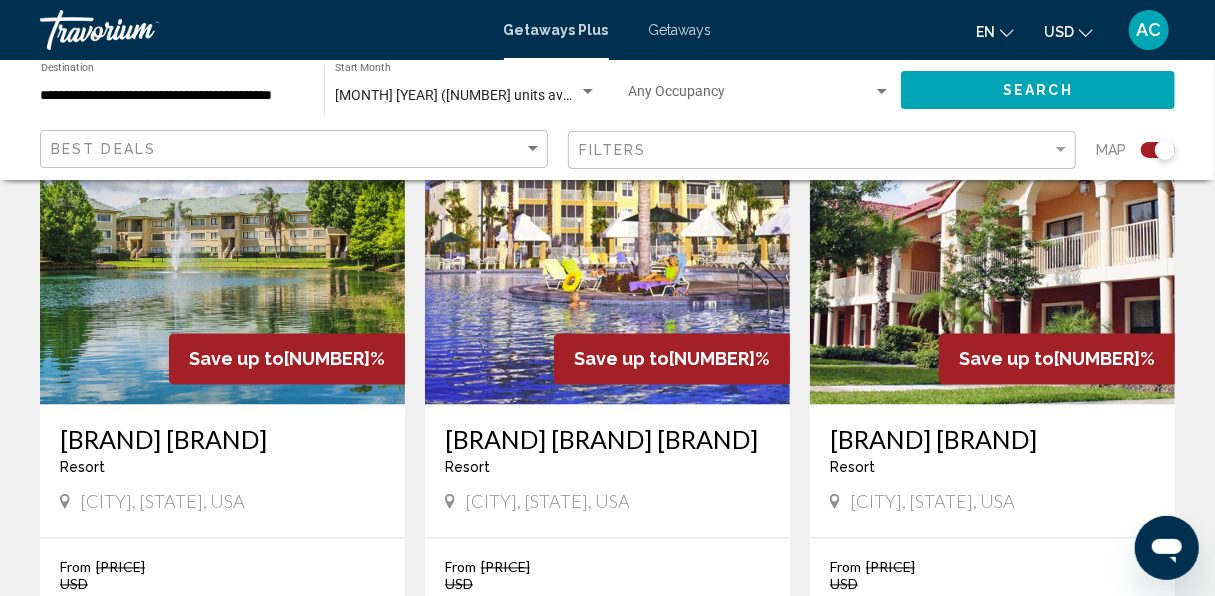 click at bounding box center [607, 245] 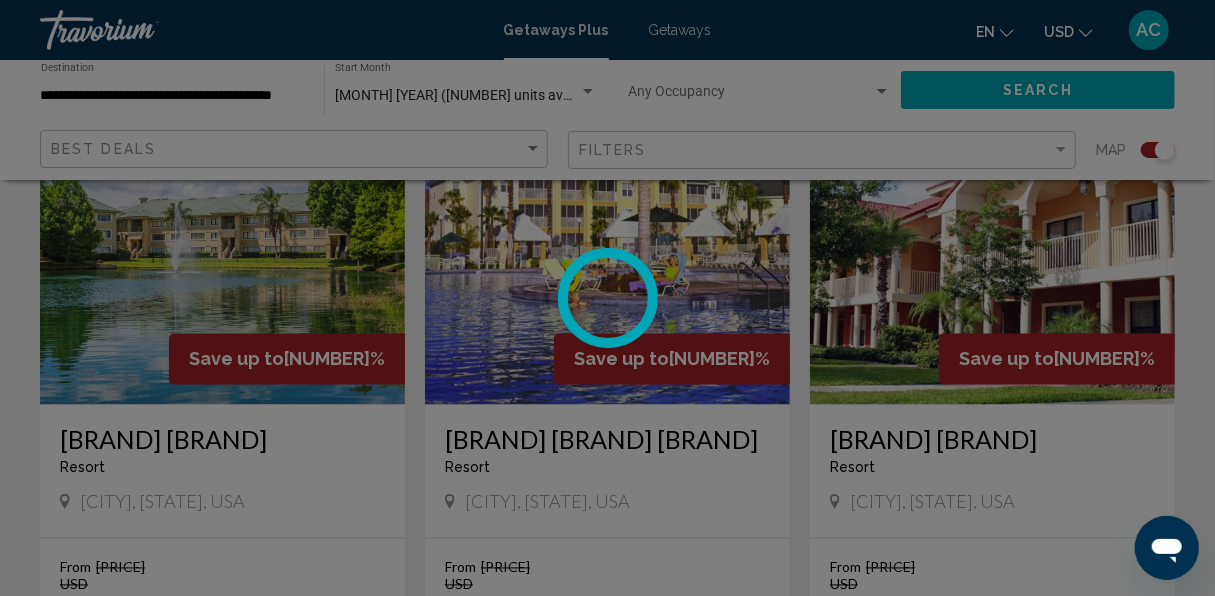 scroll, scrollTop: 236, scrollLeft: 0, axis: vertical 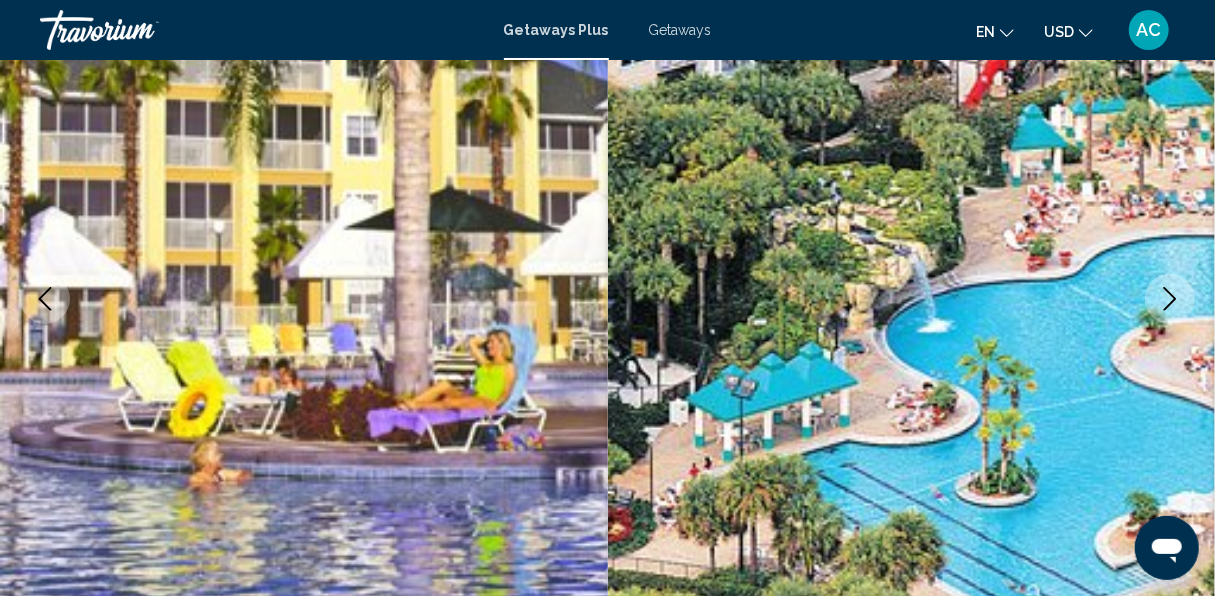 click at bounding box center (1170, 299) 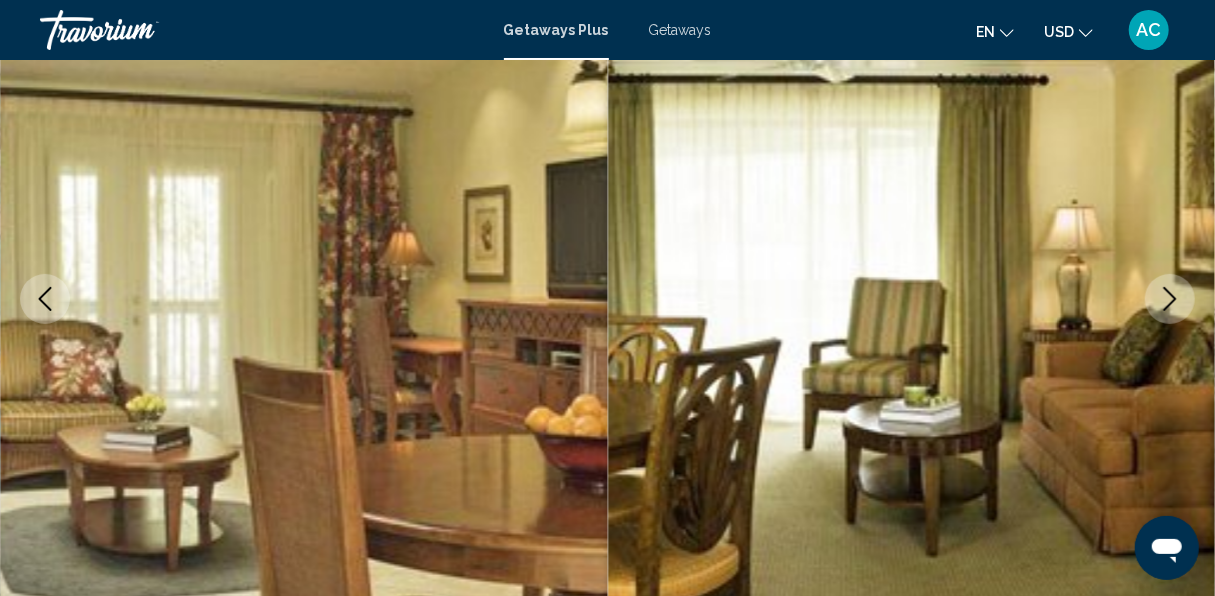 click at bounding box center (1170, 299) 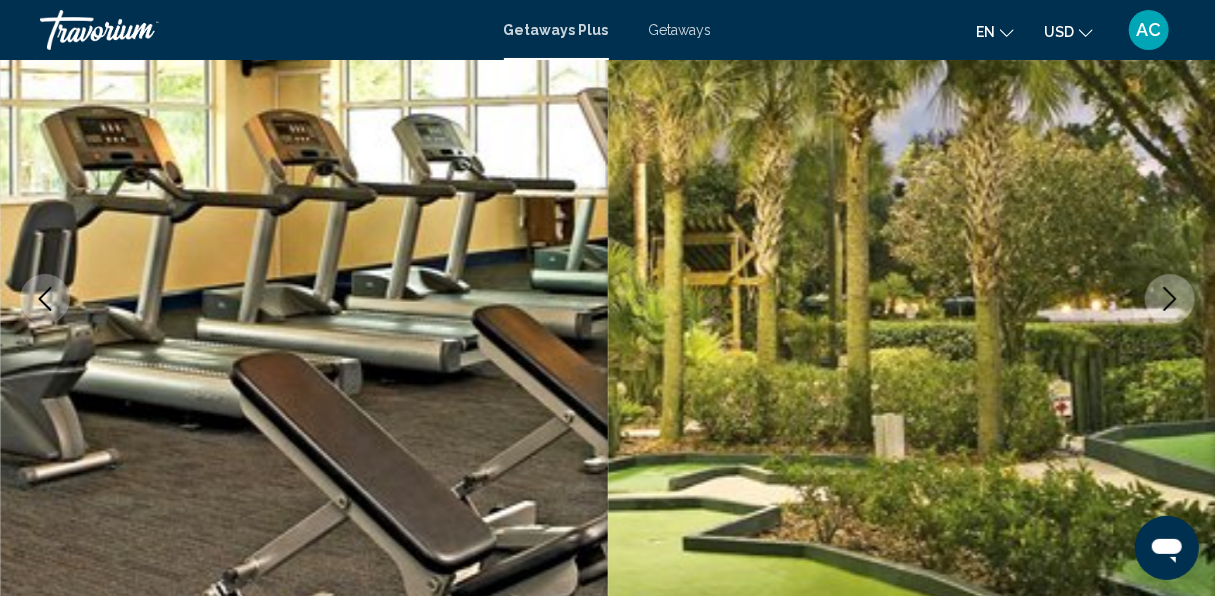 click at bounding box center (1170, 299) 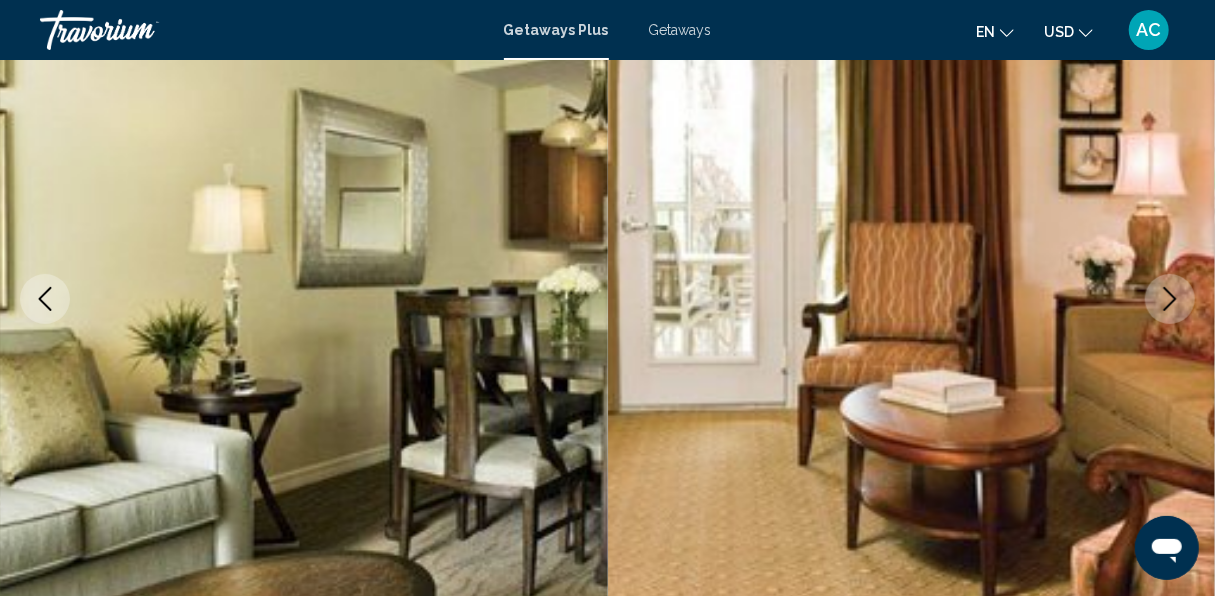 click at bounding box center (1170, 299) 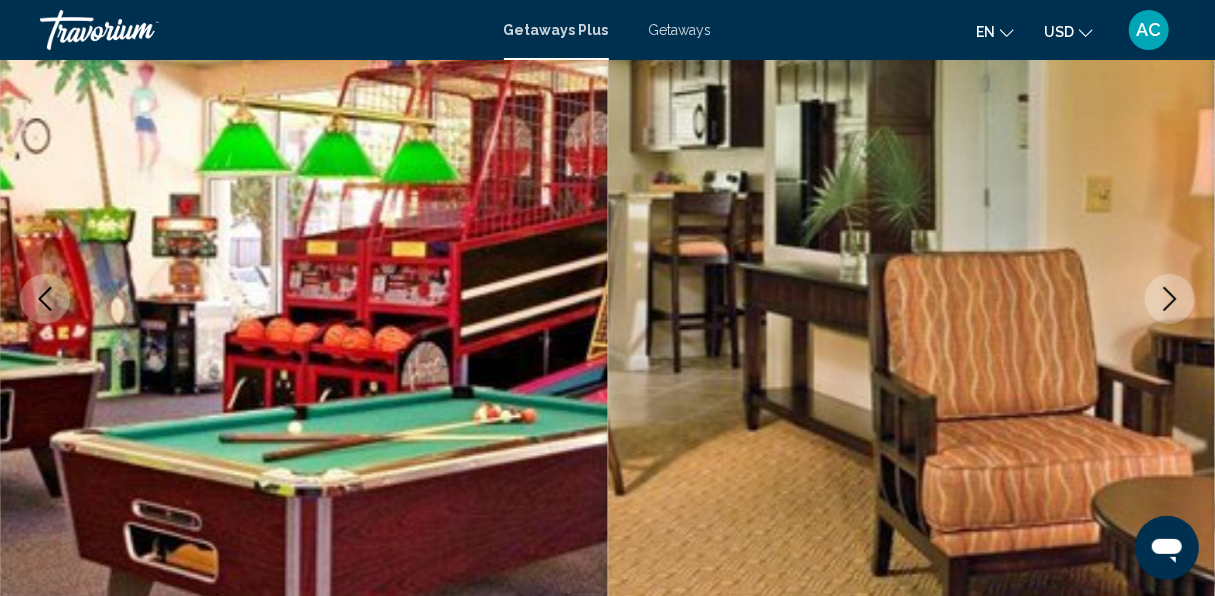 click at bounding box center [1170, 299] 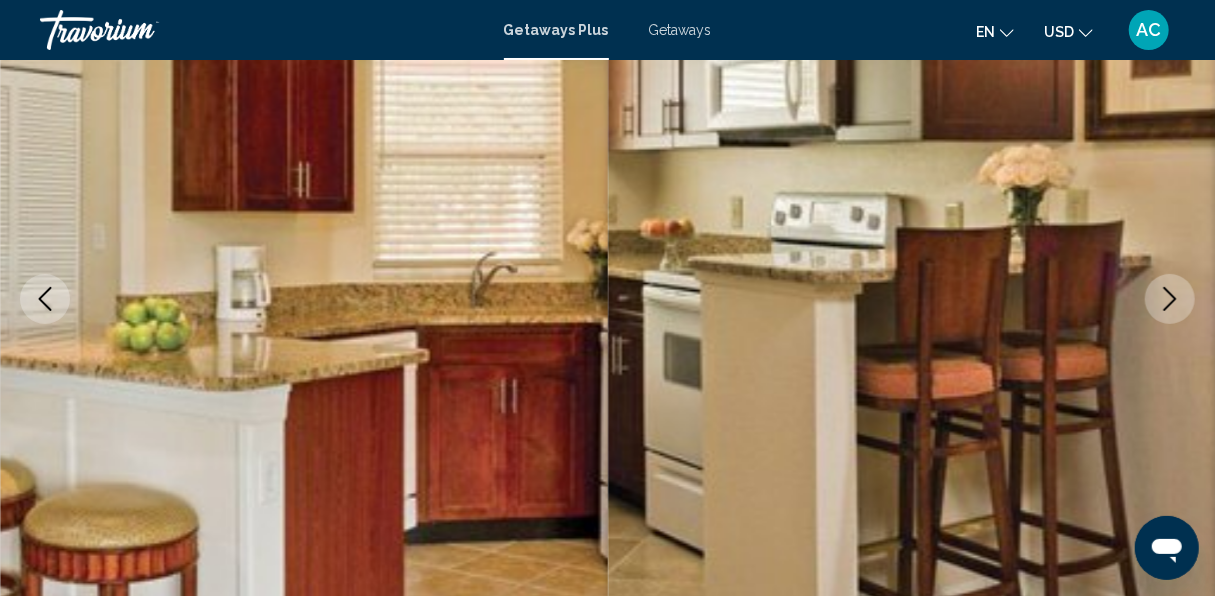 click at bounding box center (1170, 299) 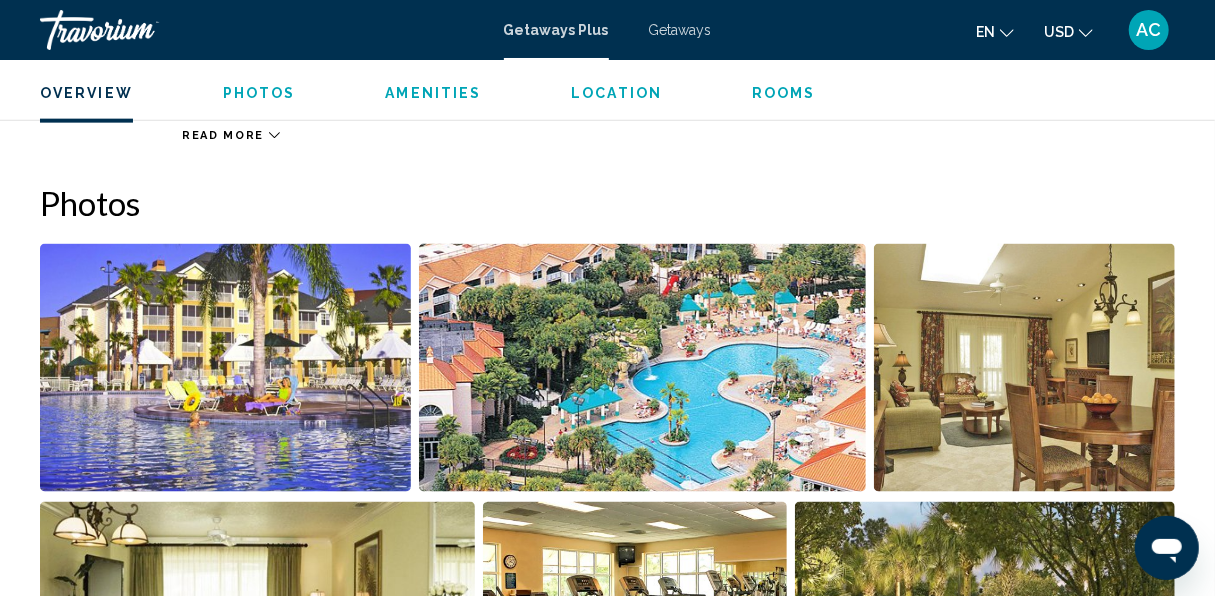 scroll, scrollTop: 1216, scrollLeft: 0, axis: vertical 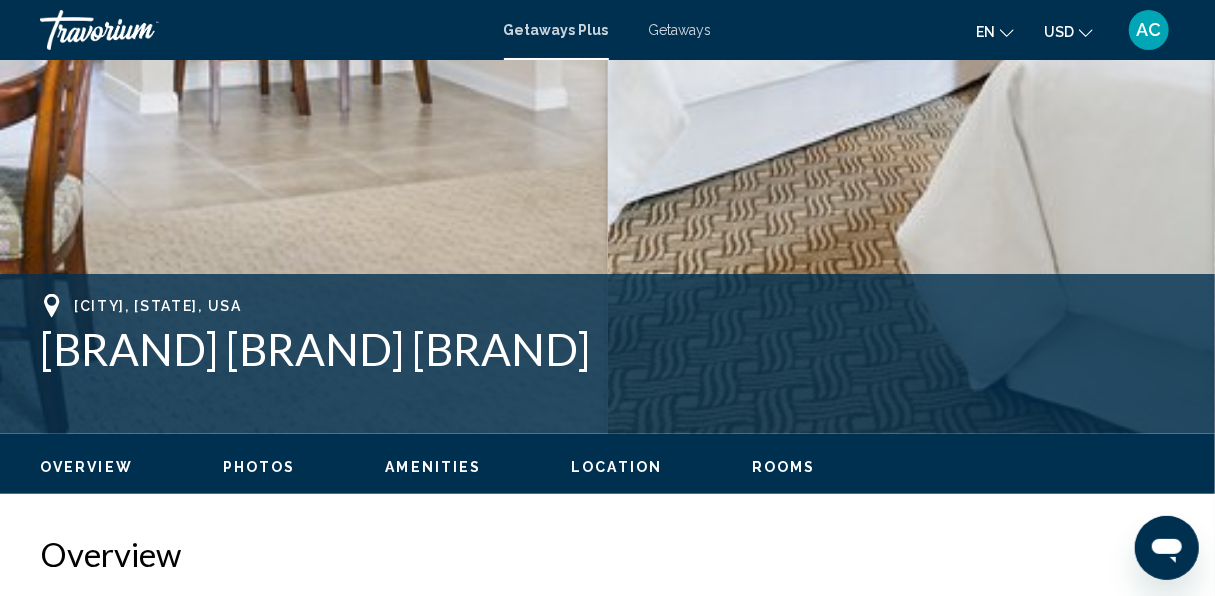 click on "Rooms" at bounding box center [784, 467] 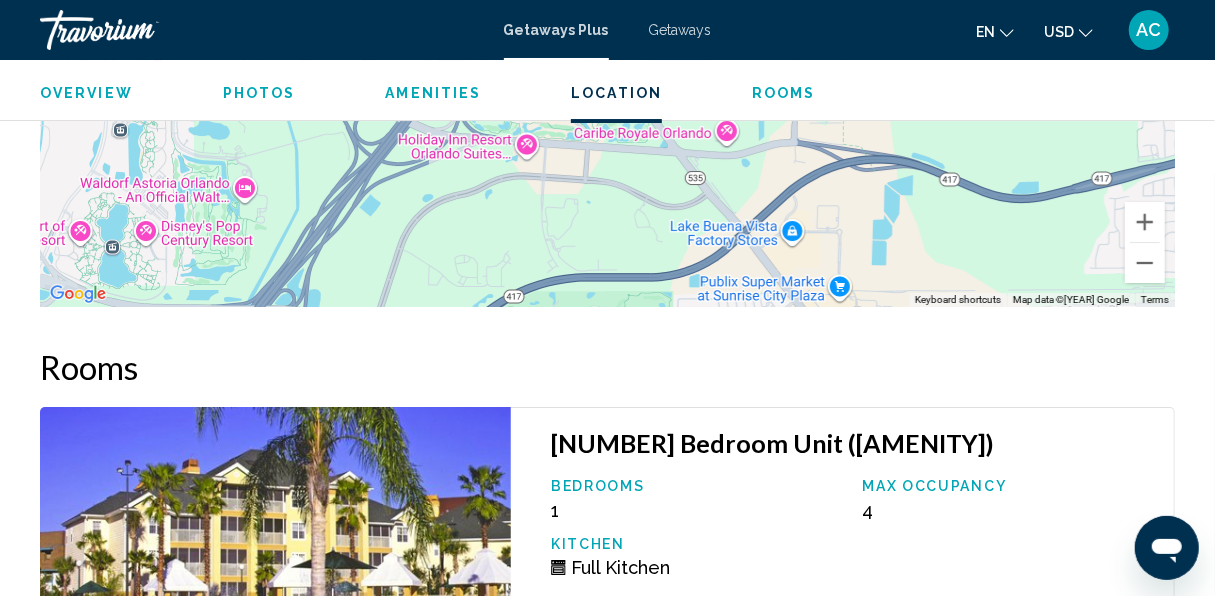 scroll, scrollTop: 3609, scrollLeft: 0, axis: vertical 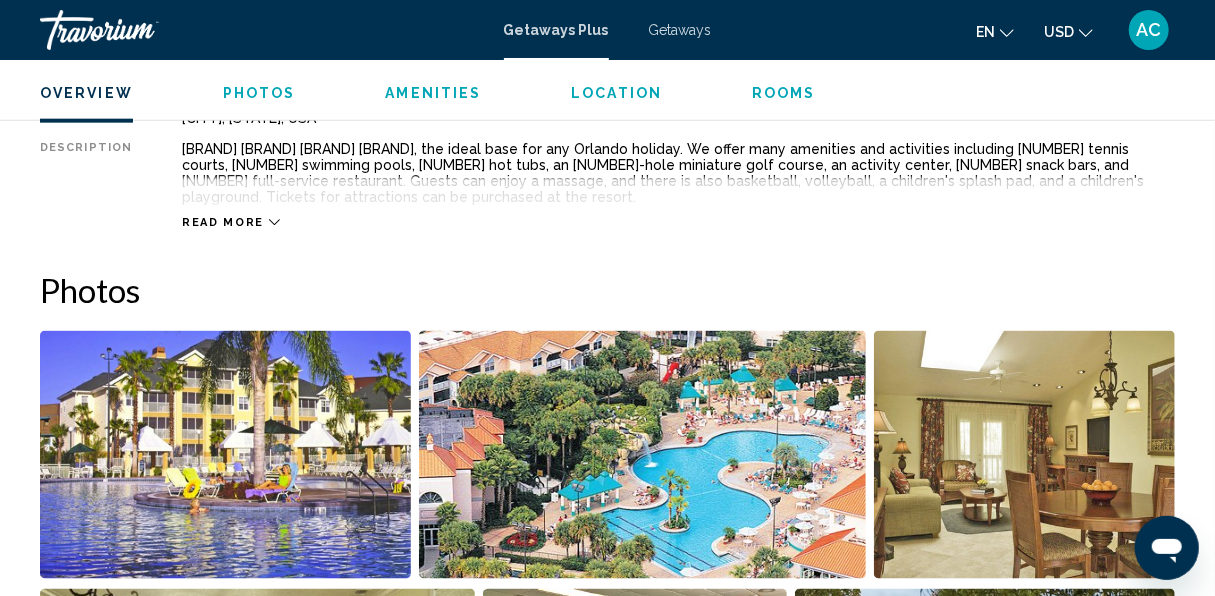 click on "Location" at bounding box center [616, 93] 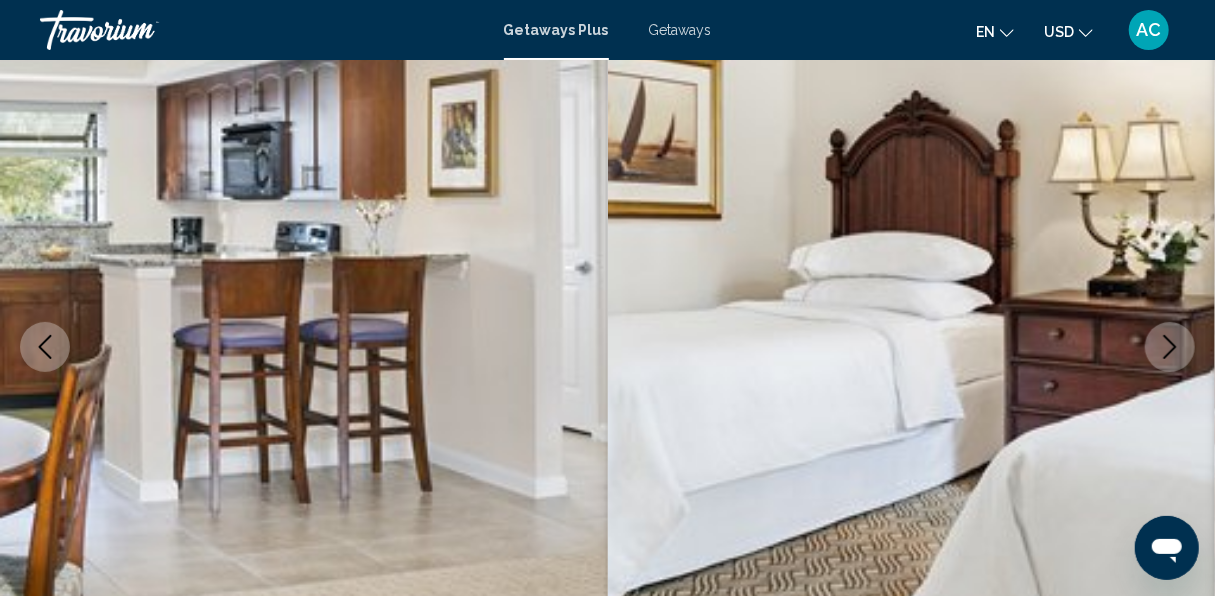 scroll, scrollTop: 190, scrollLeft: 0, axis: vertical 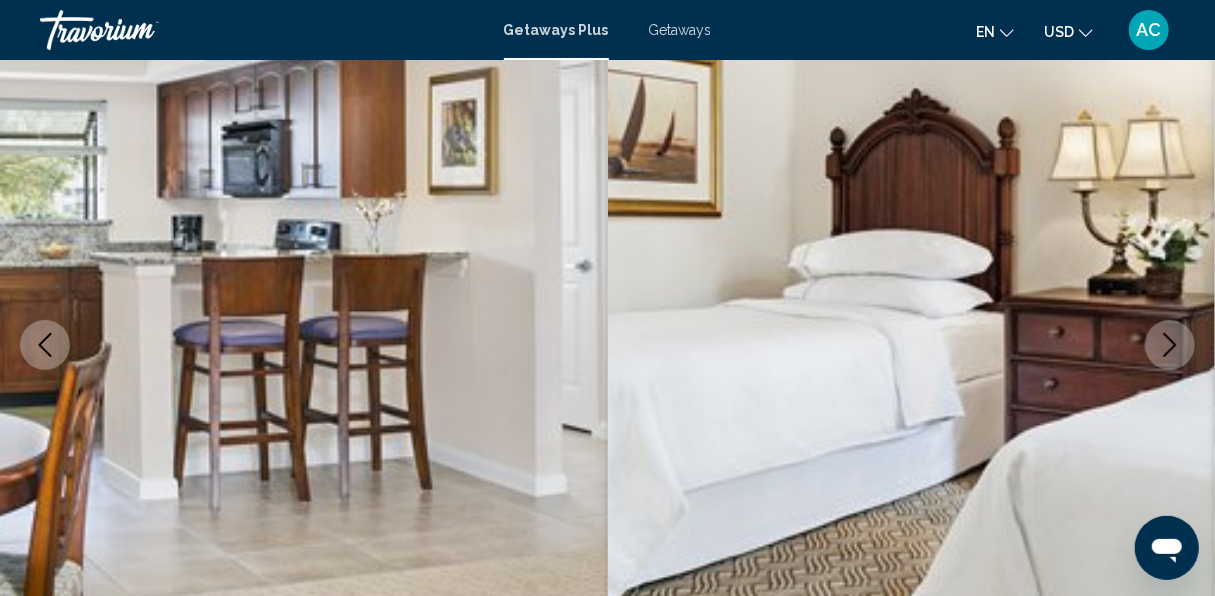 click at bounding box center [1170, 345] 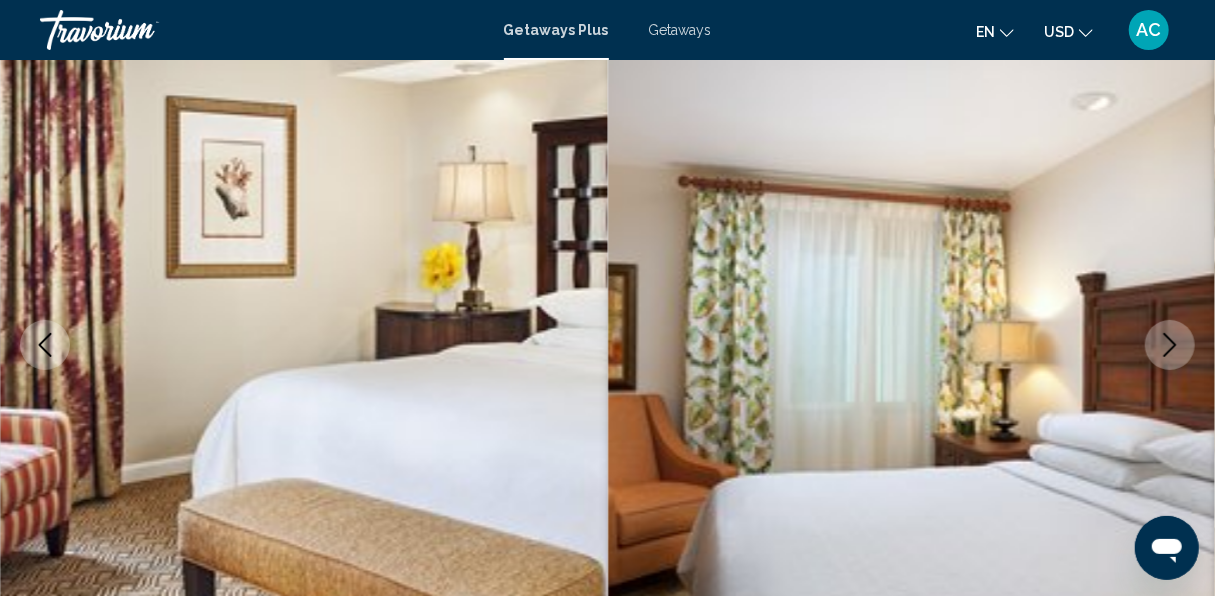 click at bounding box center (1170, 345) 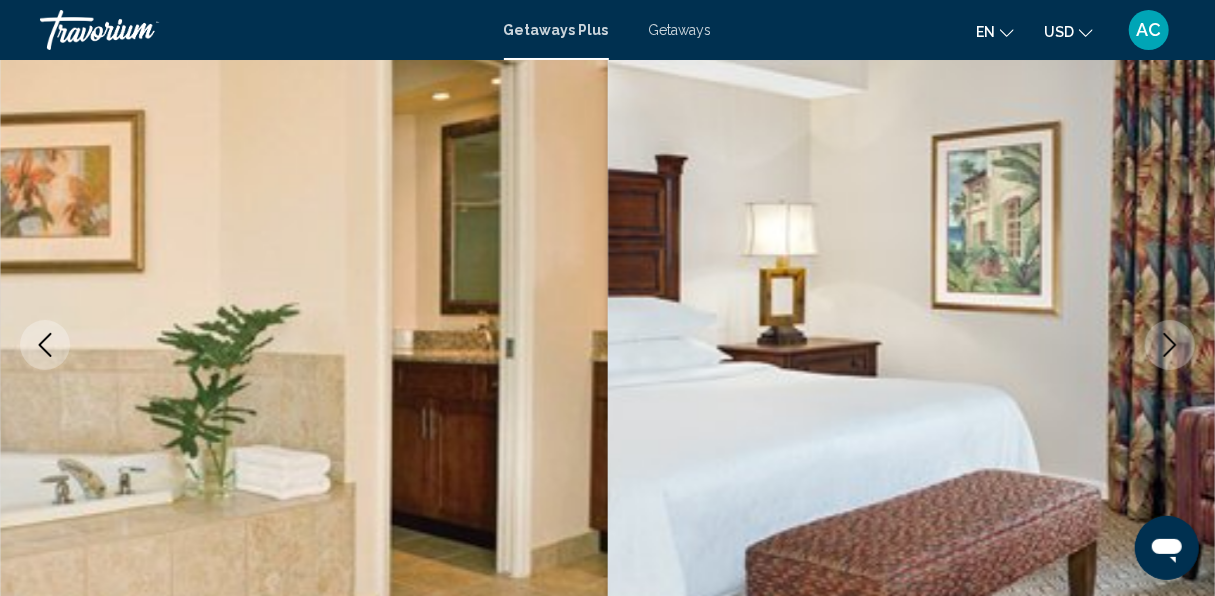 click at bounding box center [1170, 345] 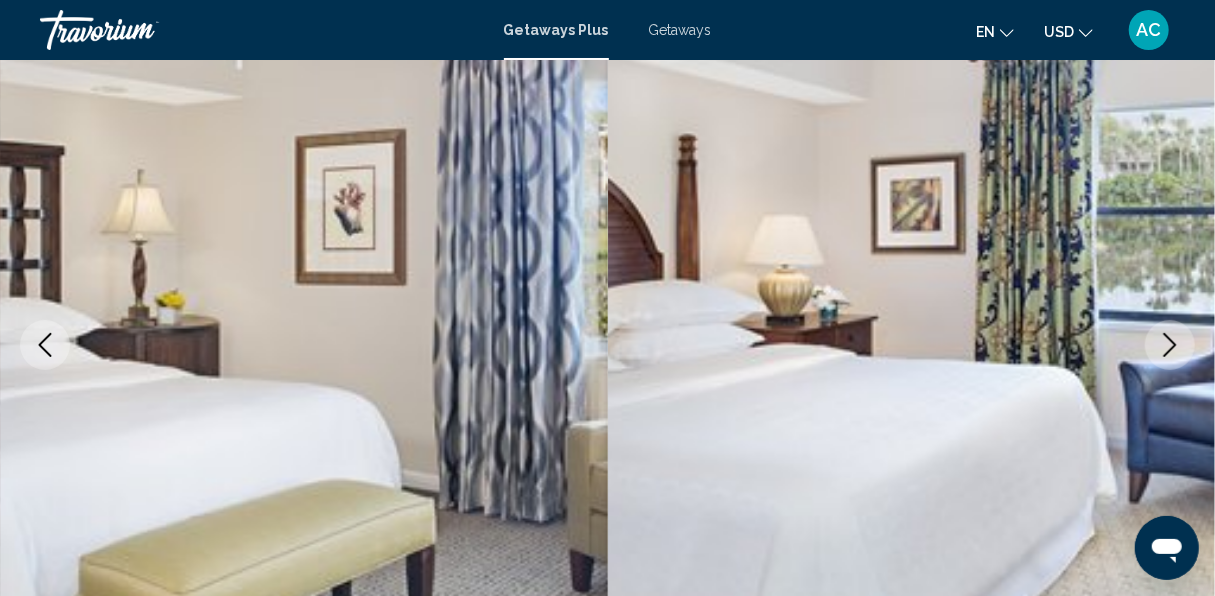click at bounding box center (1170, 345) 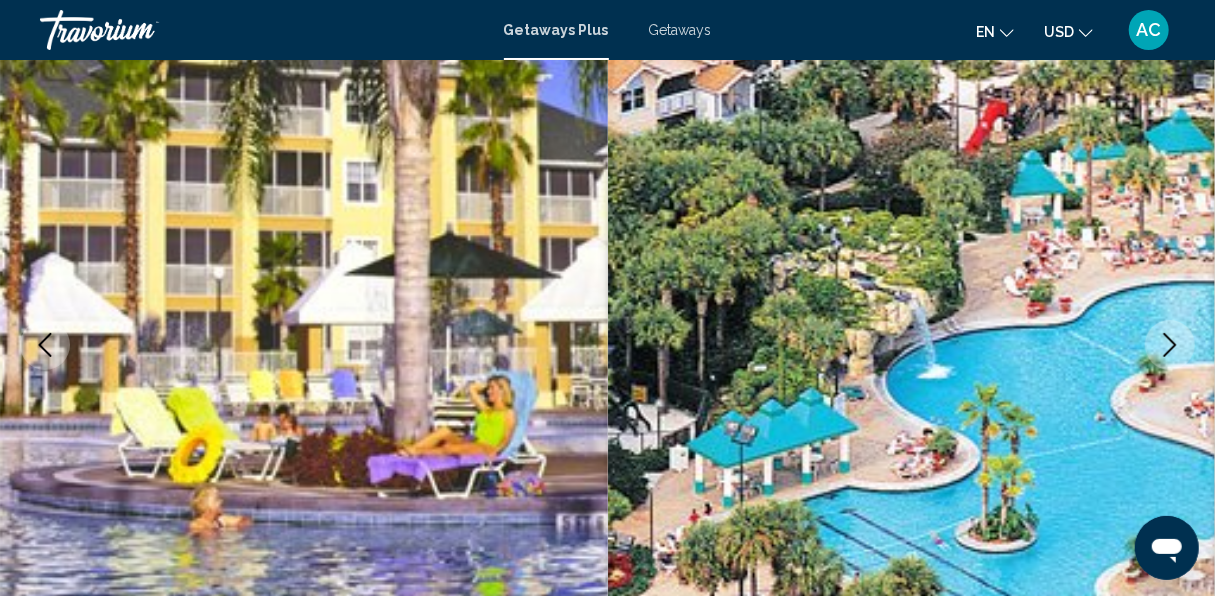 click at bounding box center [1170, 345] 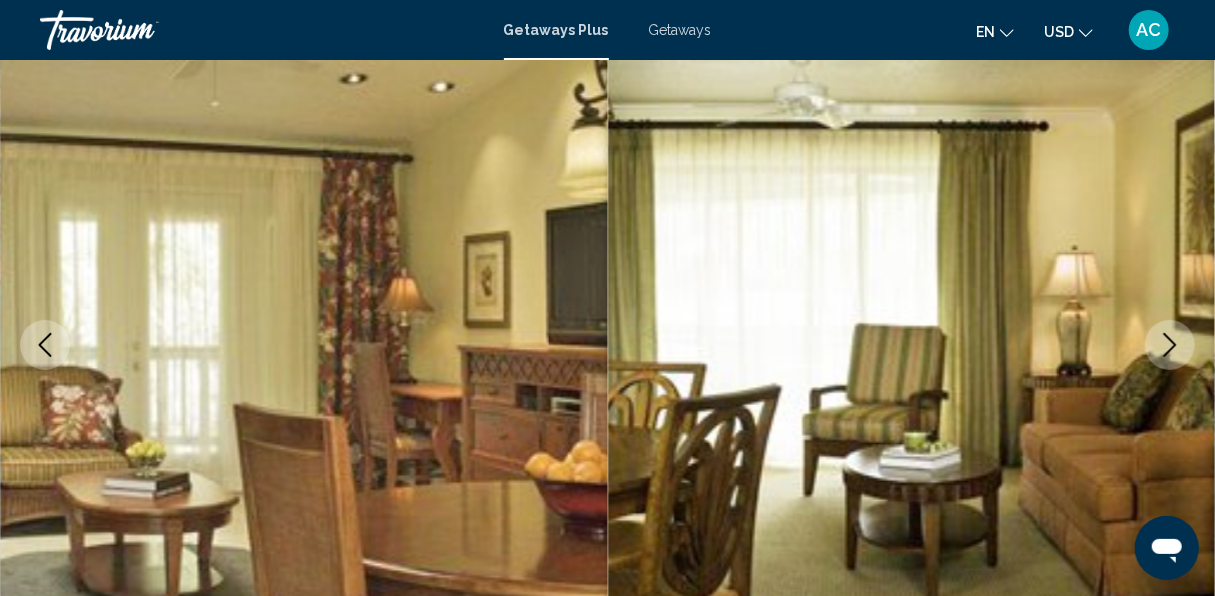 click at bounding box center [1170, 345] 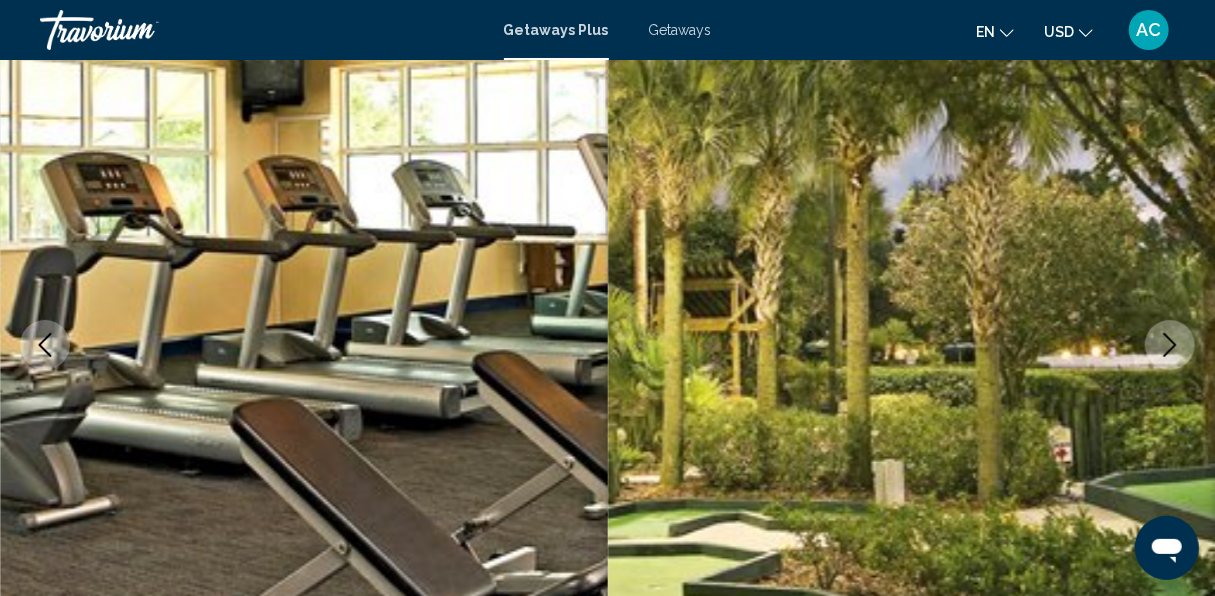 click at bounding box center (1170, 345) 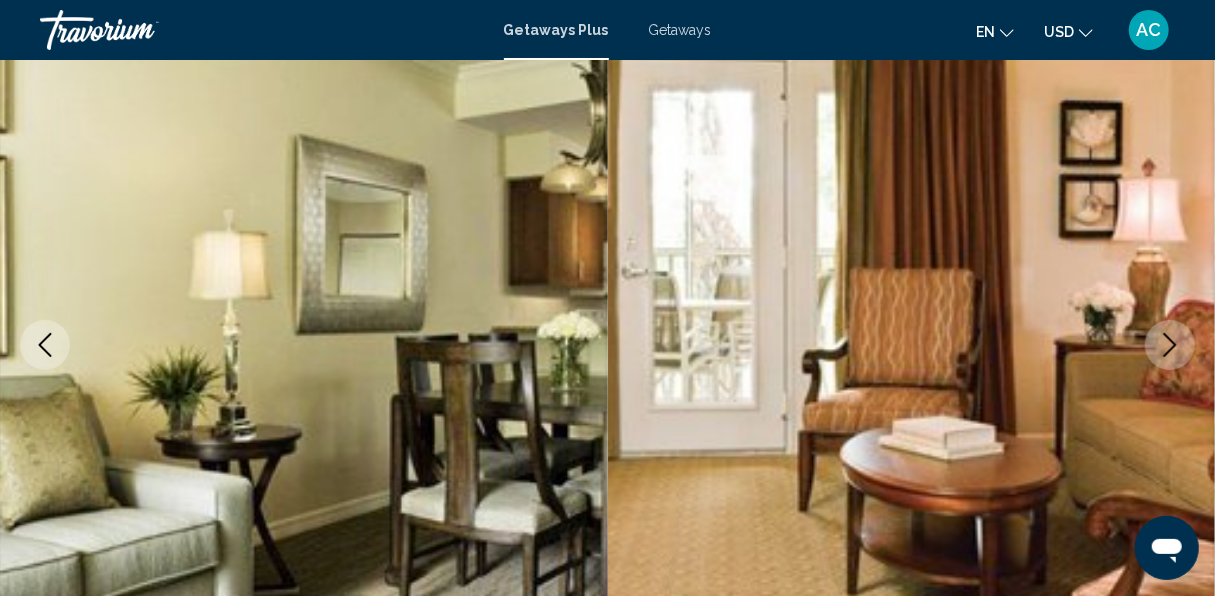 click at bounding box center [1170, 345] 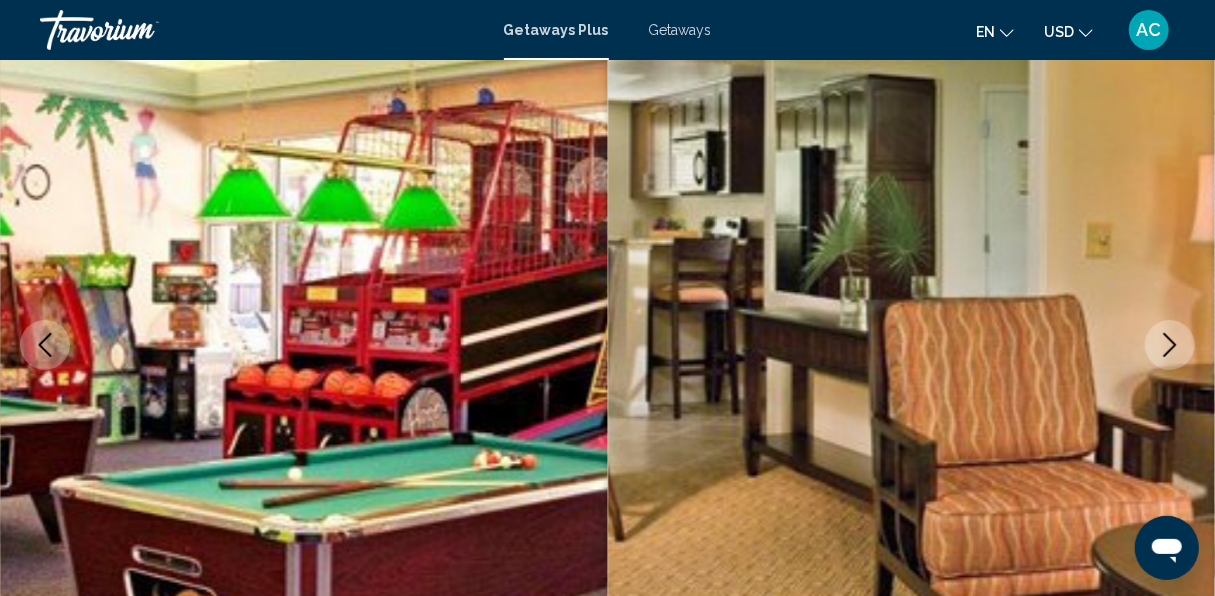 click at bounding box center [1170, 345] 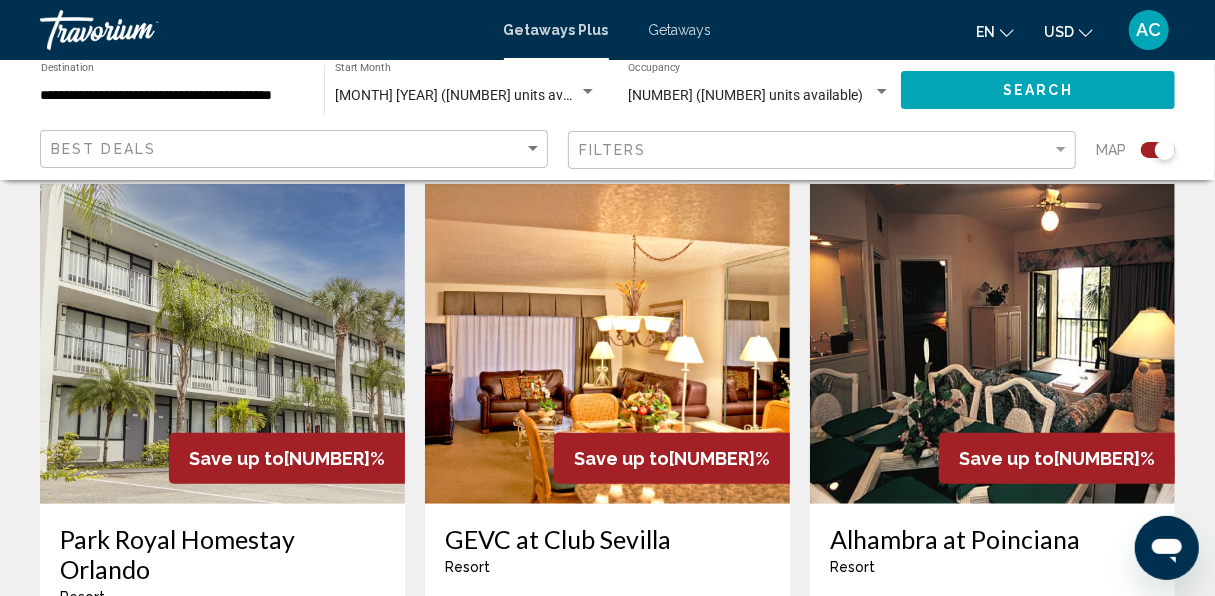 scroll, scrollTop: 716, scrollLeft: 0, axis: vertical 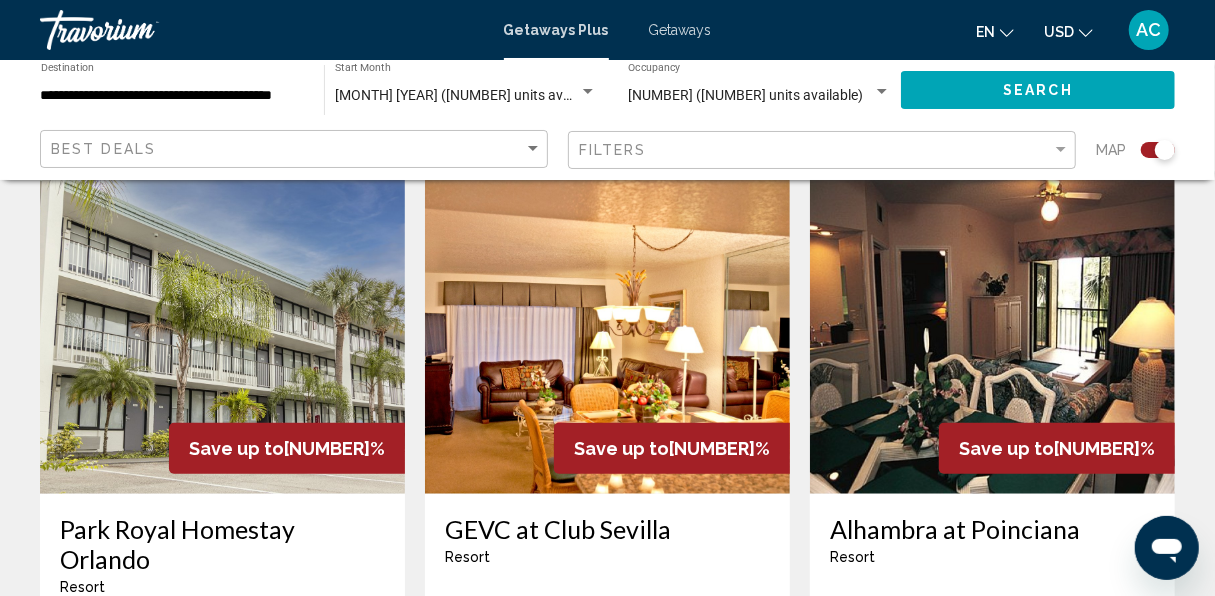 click at bounding box center (222, 334) 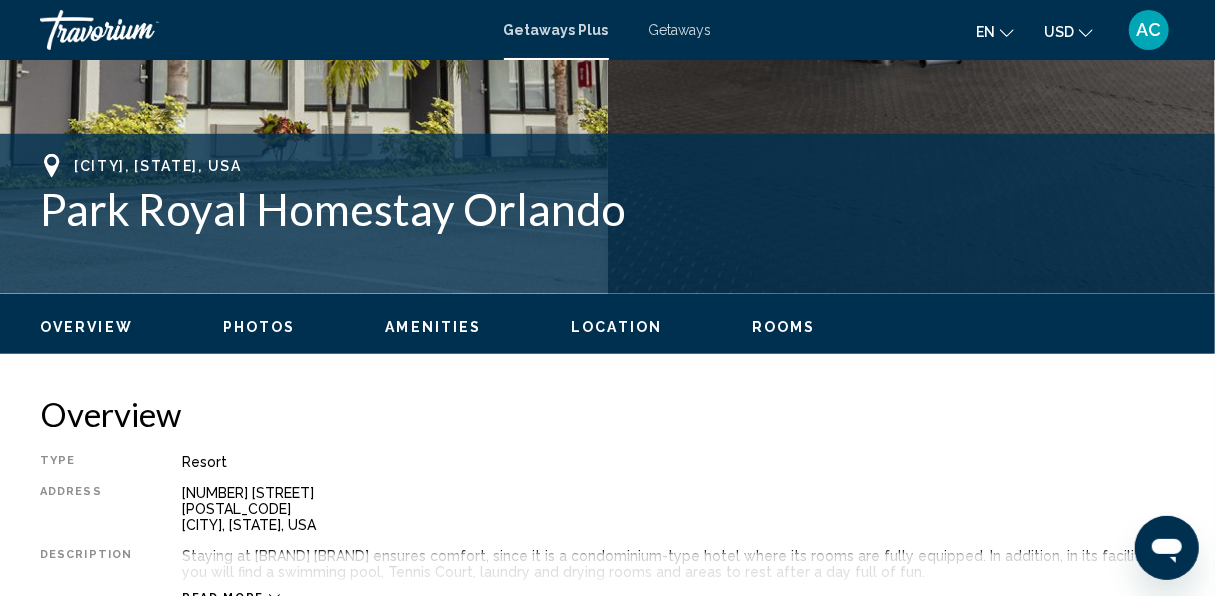scroll, scrollTop: 236, scrollLeft: 0, axis: vertical 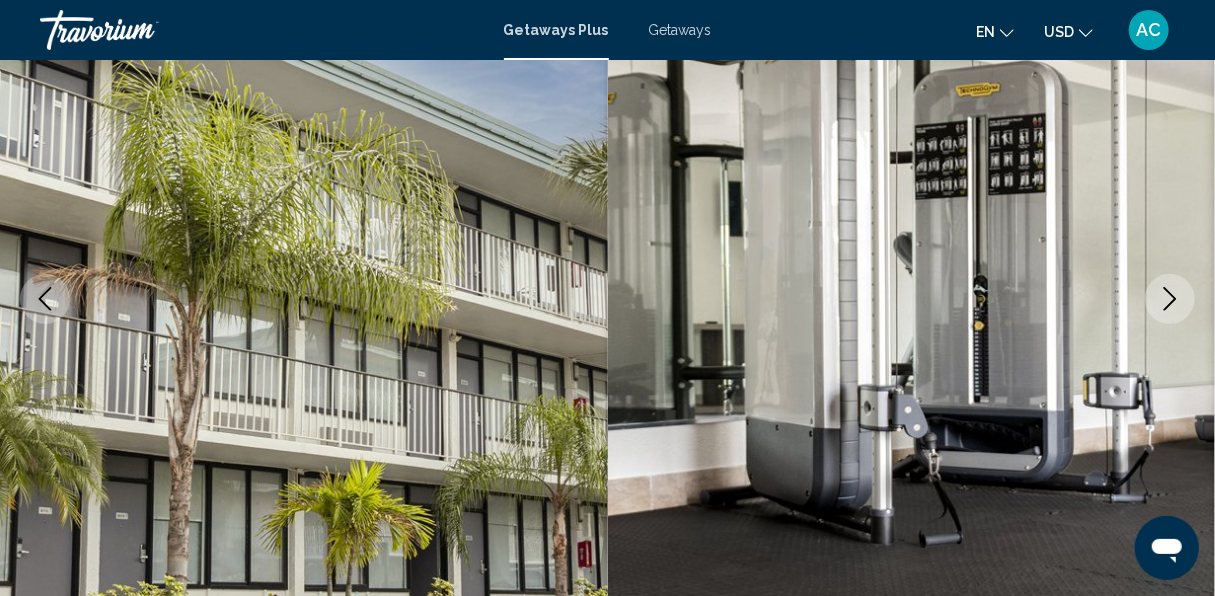 click at bounding box center (1170, 299) 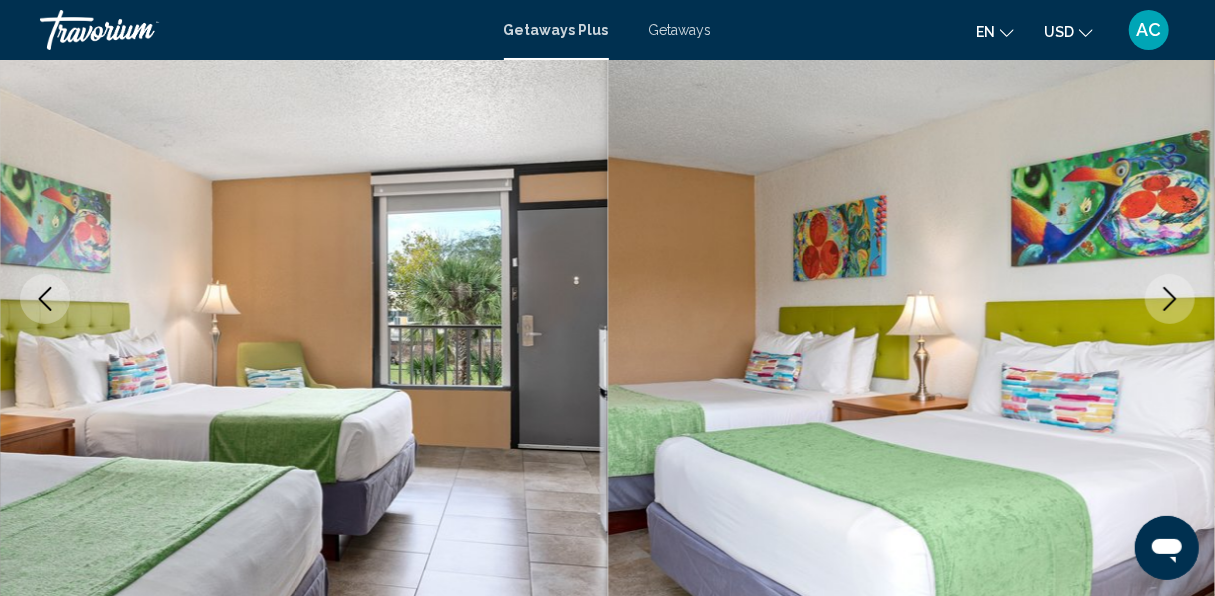 click at bounding box center (1170, 299) 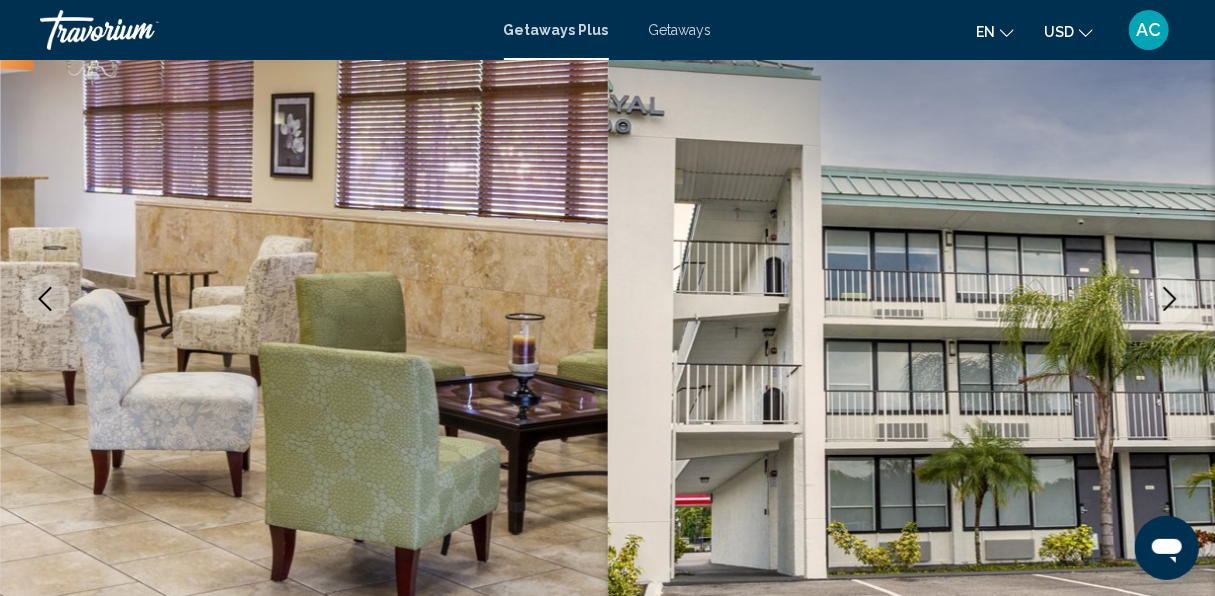click at bounding box center (1170, 299) 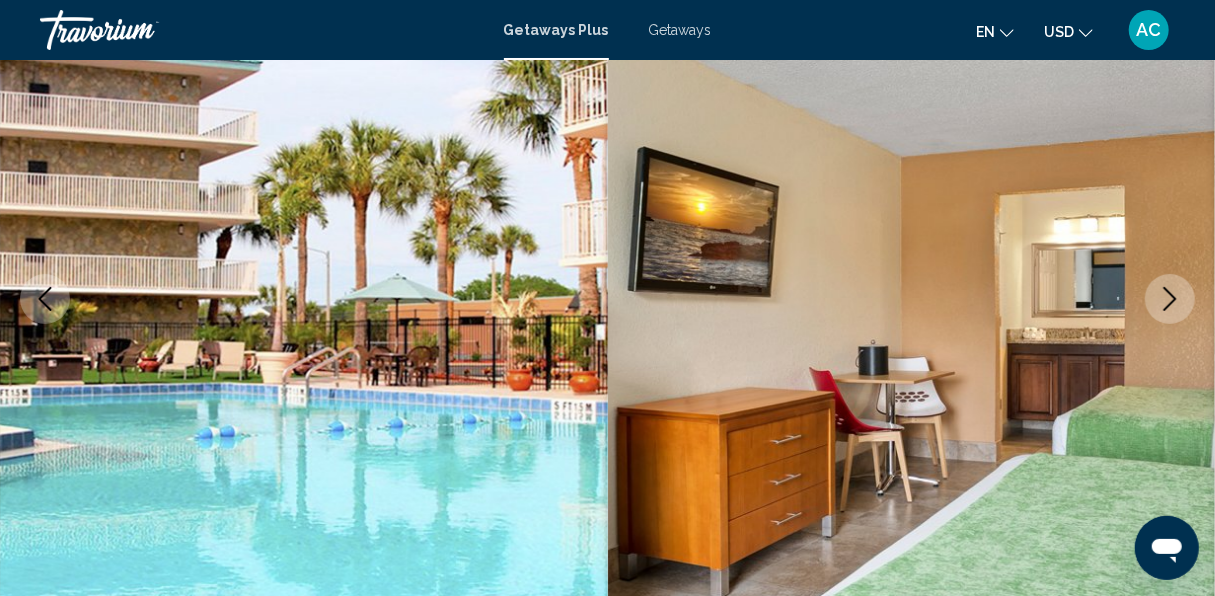 click at bounding box center [1170, 299] 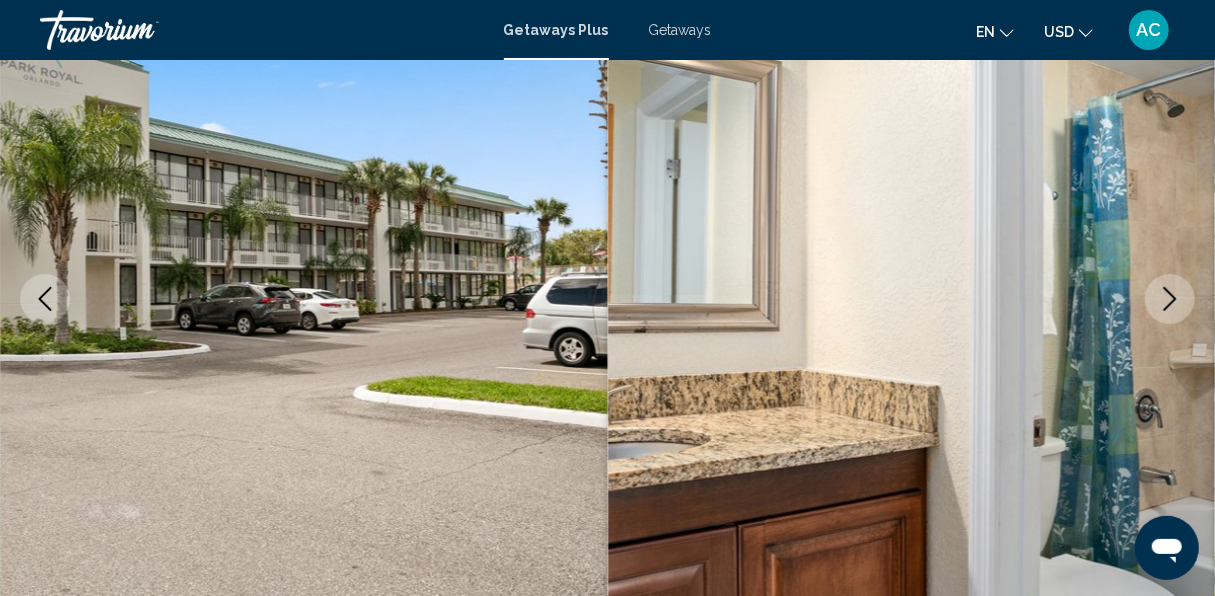 click at bounding box center (1170, 299) 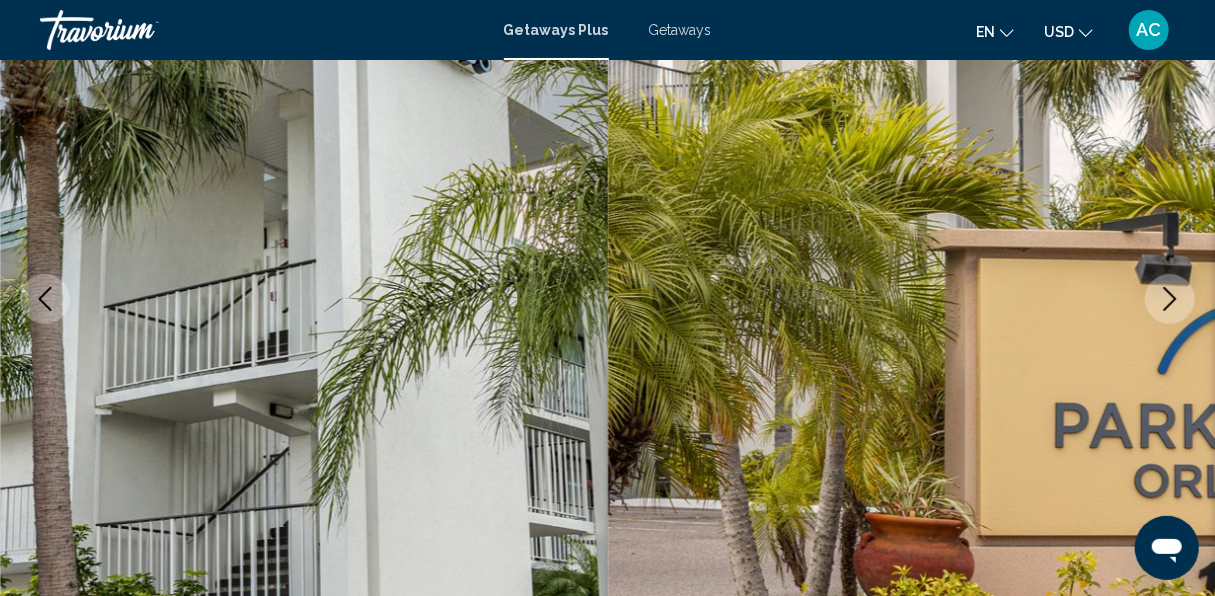 click at bounding box center [1170, 299] 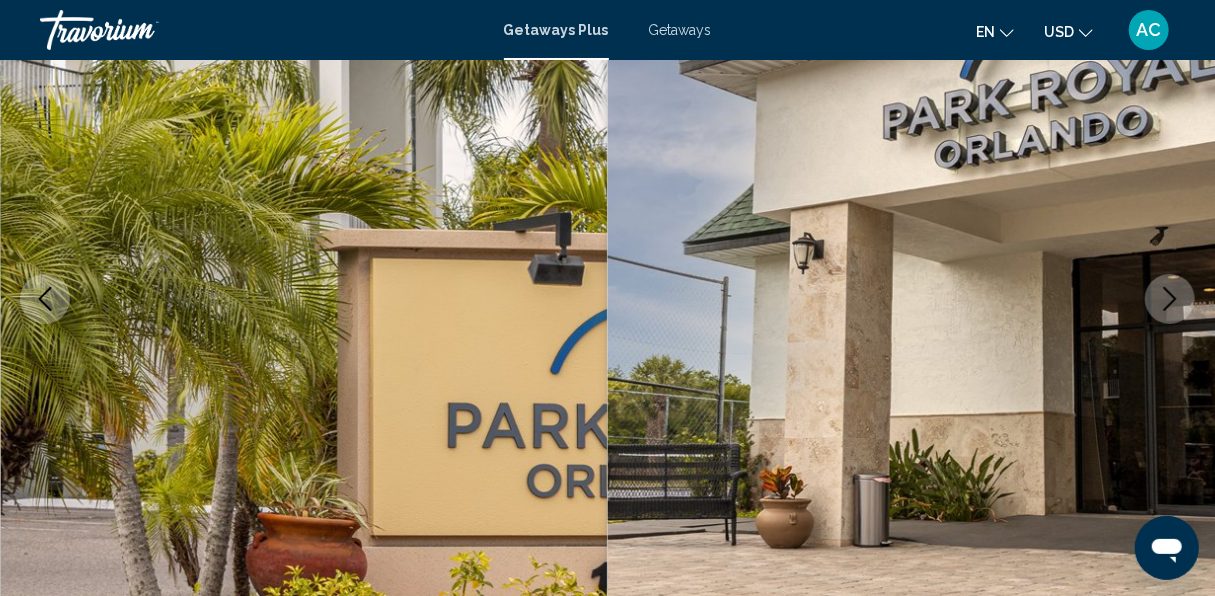 click at bounding box center (1170, 299) 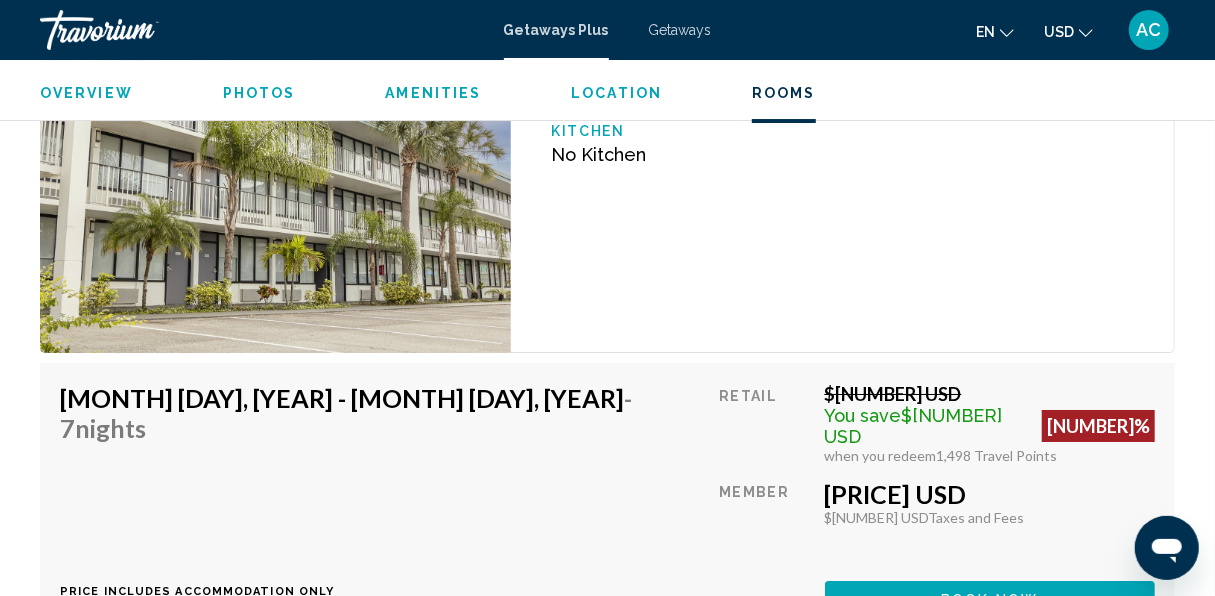 scroll, scrollTop: 3330, scrollLeft: 0, axis: vertical 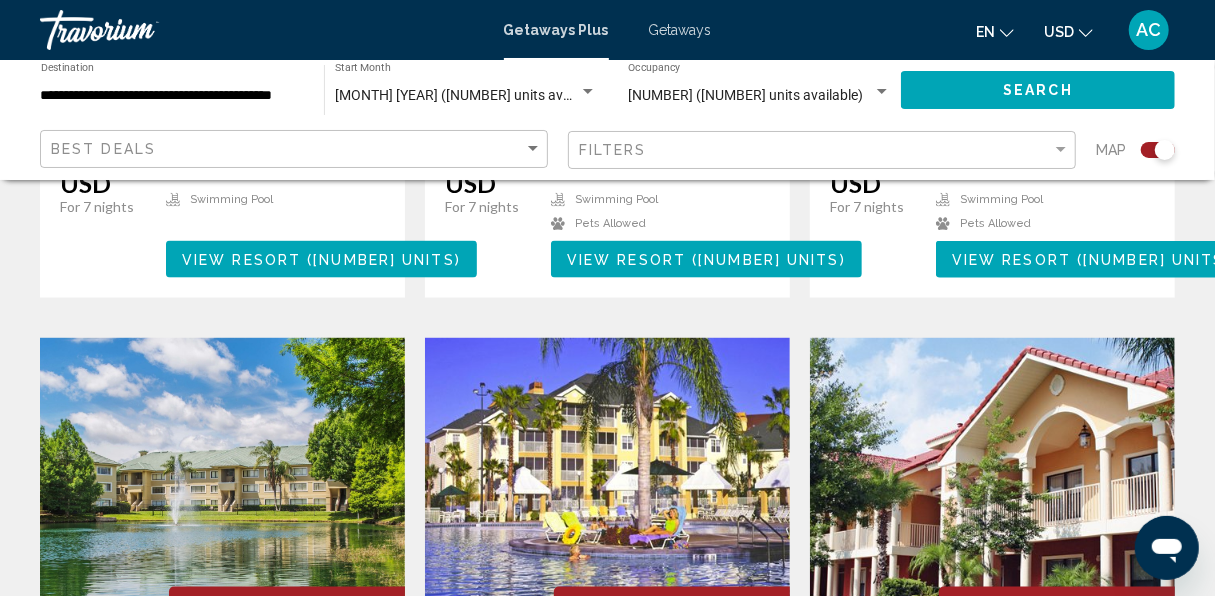 click at bounding box center (222, 498) 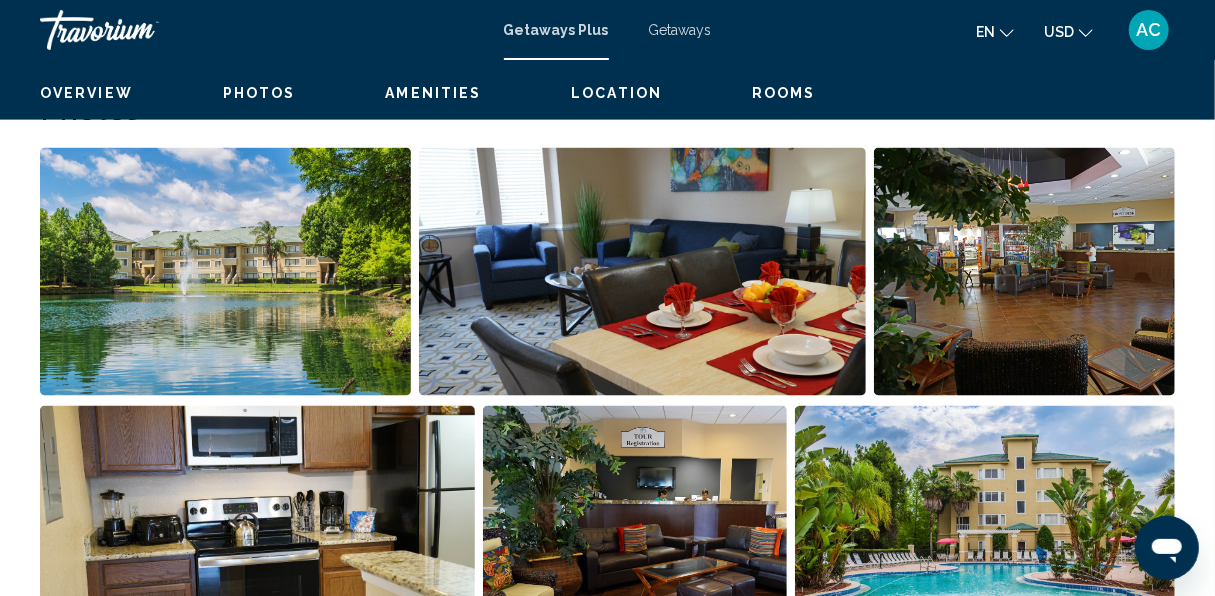scroll, scrollTop: 236, scrollLeft: 0, axis: vertical 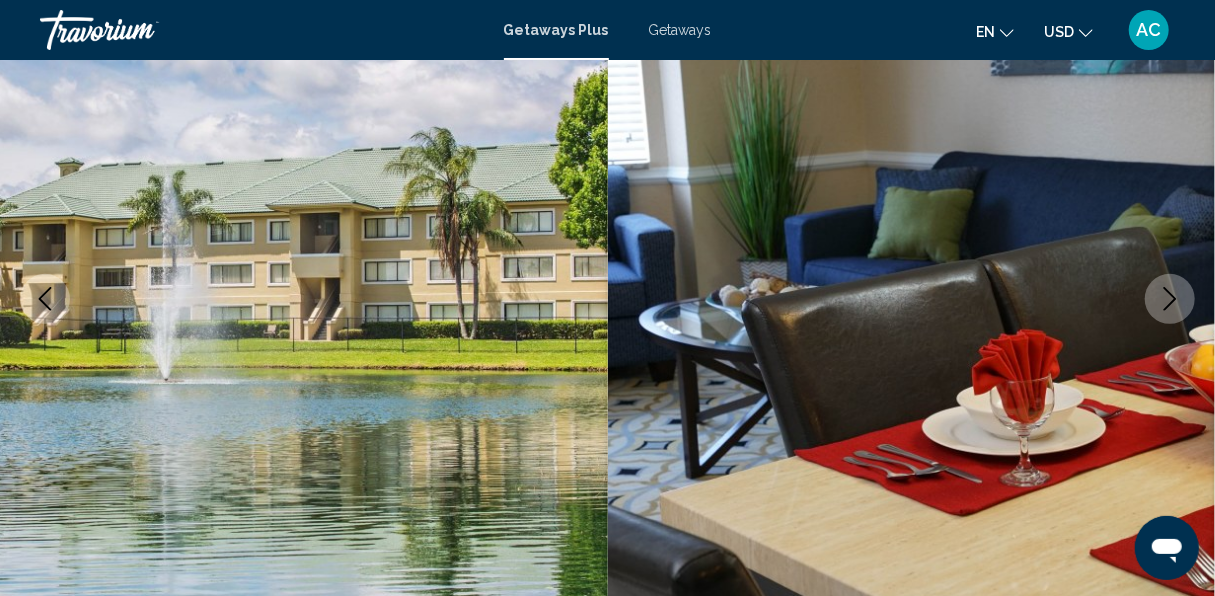 click at bounding box center [1170, 299] 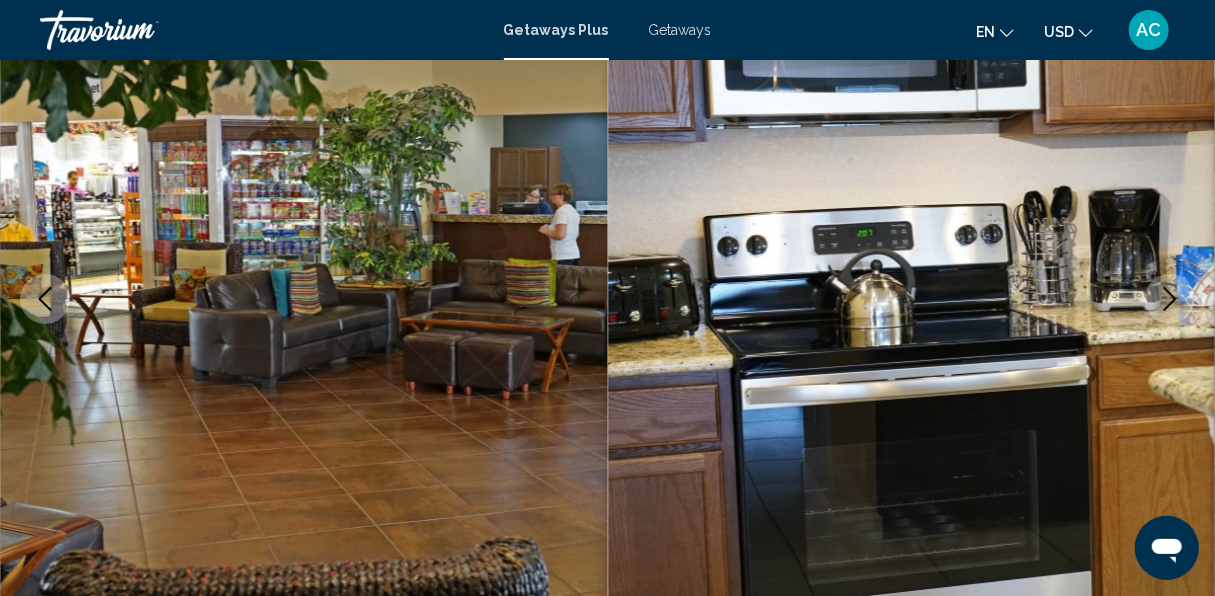 click at bounding box center (1170, 299) 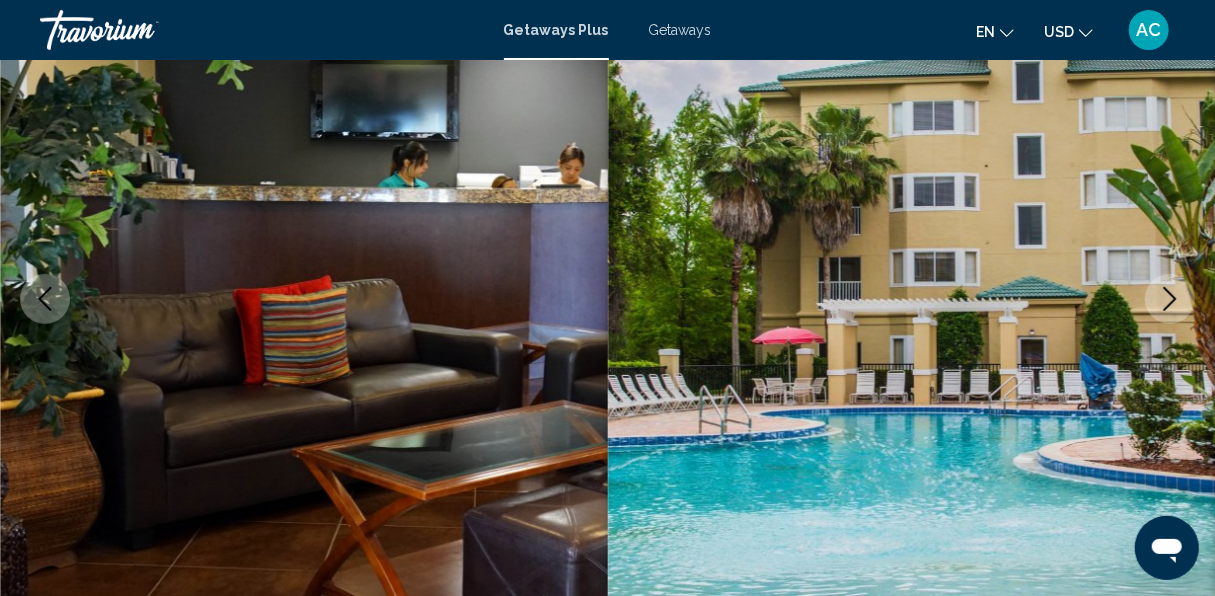 click at bounding box center (1170, 299) 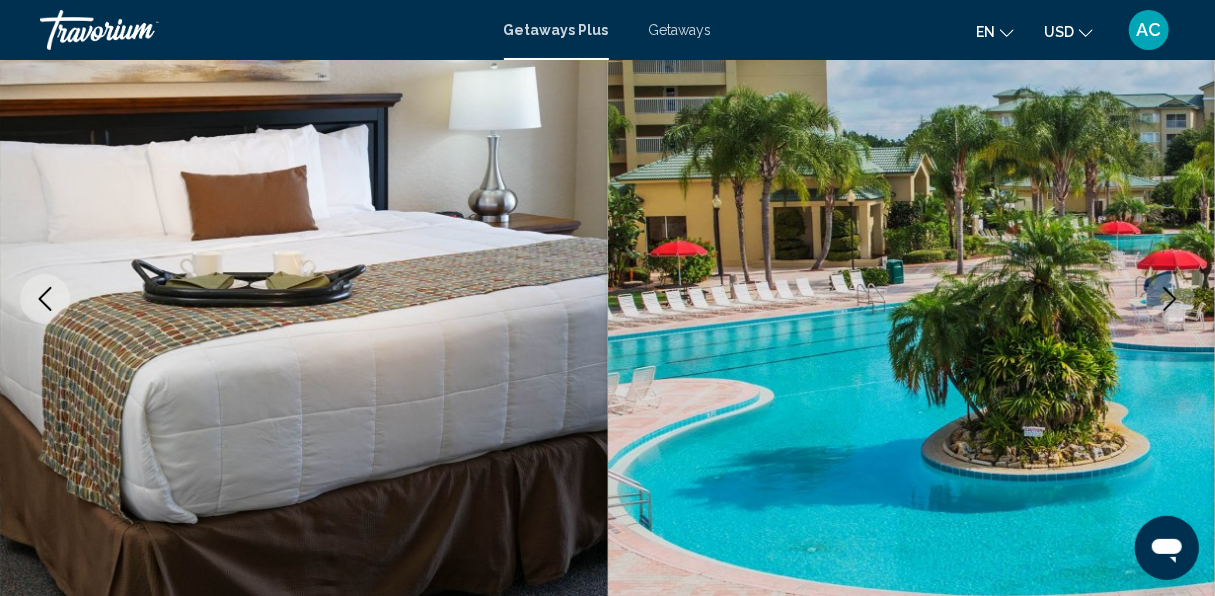 click at bounding box center [1170, 299] 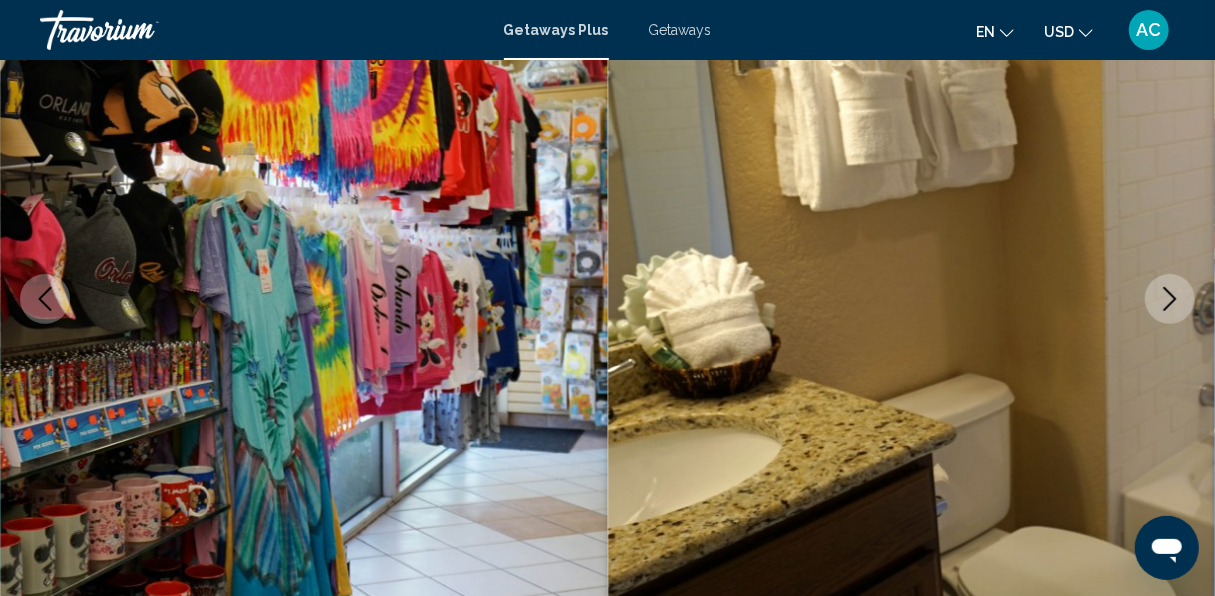 click at bounding box center [1170, 299] 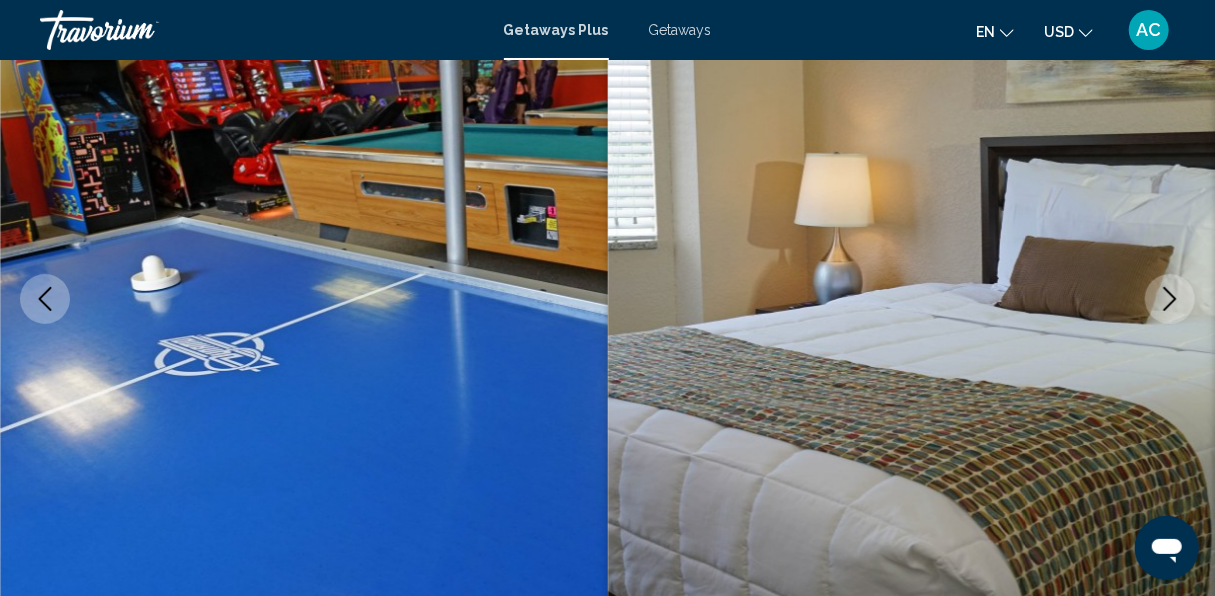 click at bounding box center [1170, 299] 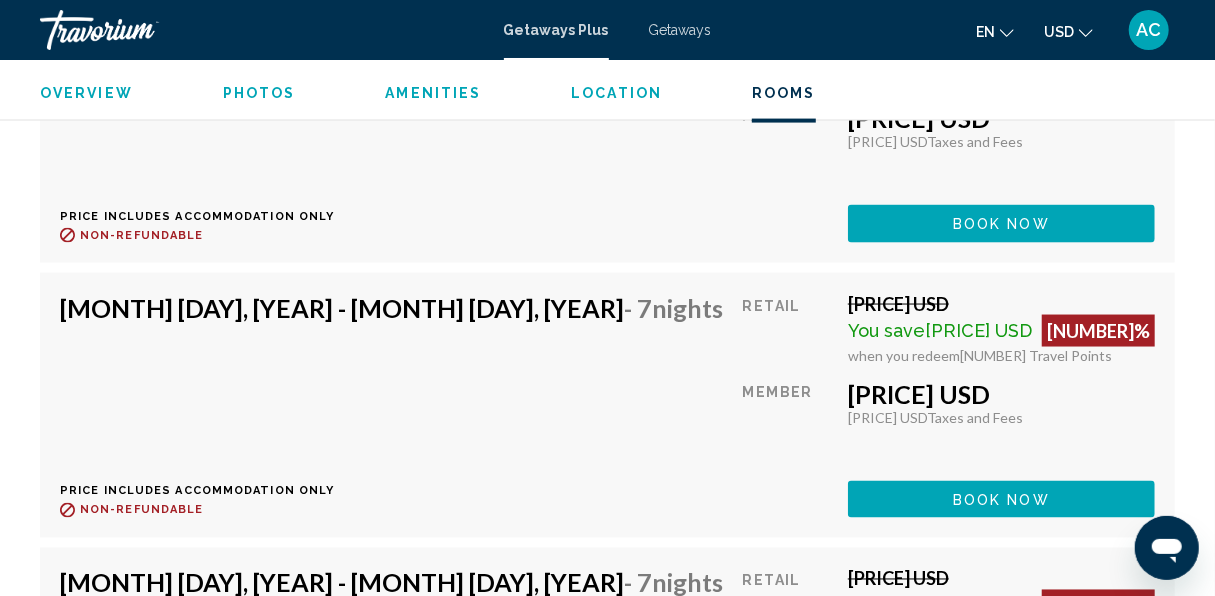 scroll, scrollTop: 5043, scrollLeft: 0, axis: vertical 